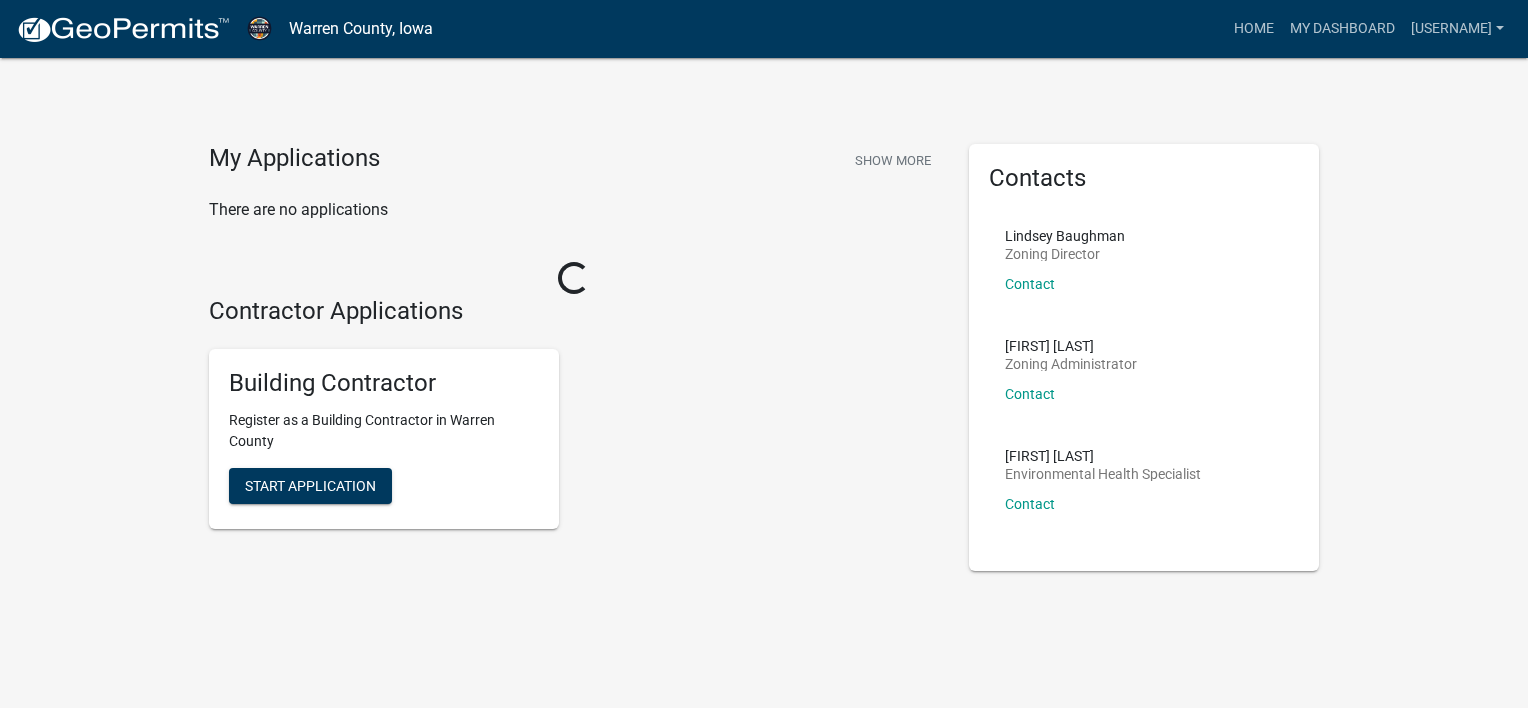 scroll, scrollTop: 0, scrollLeft: 0, axis: both 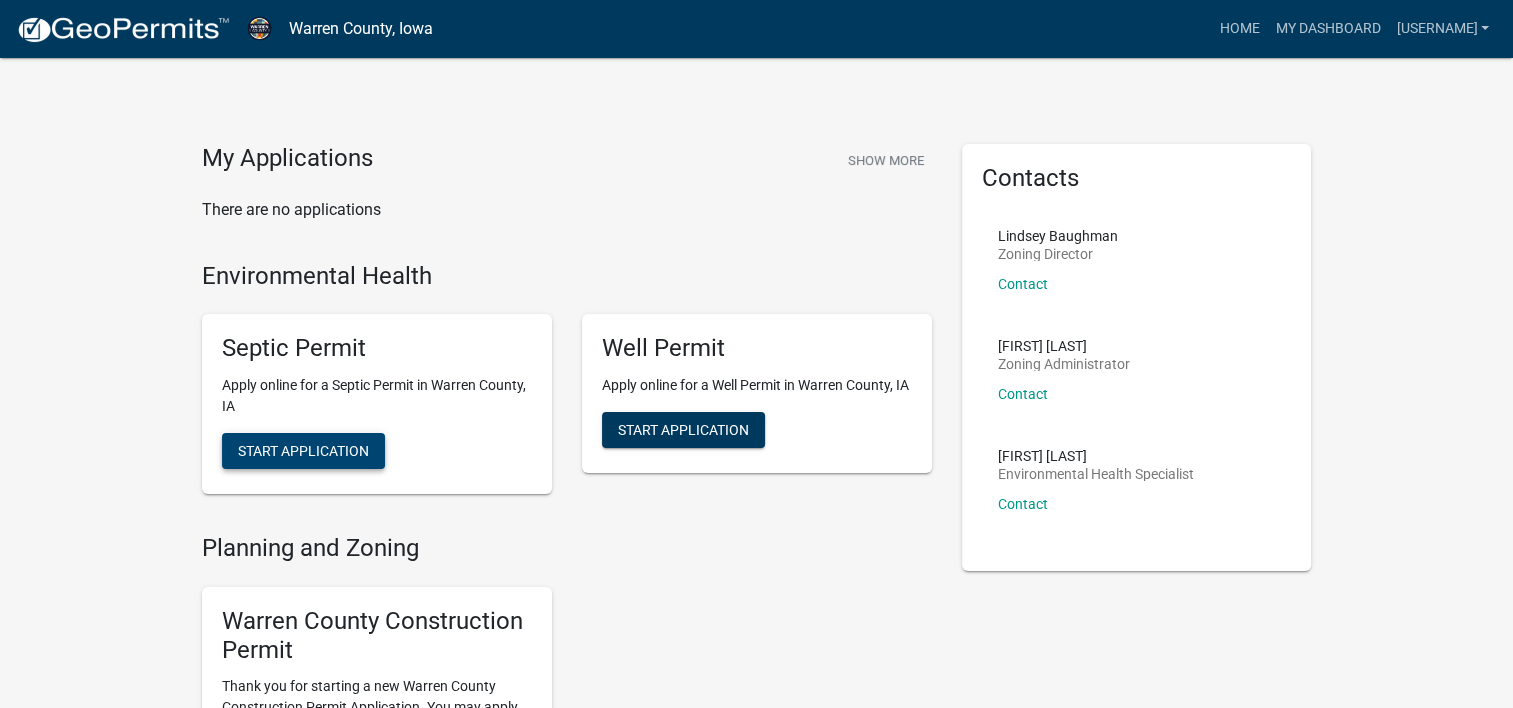 click on "Start Application" at bounding box center [303, 451] 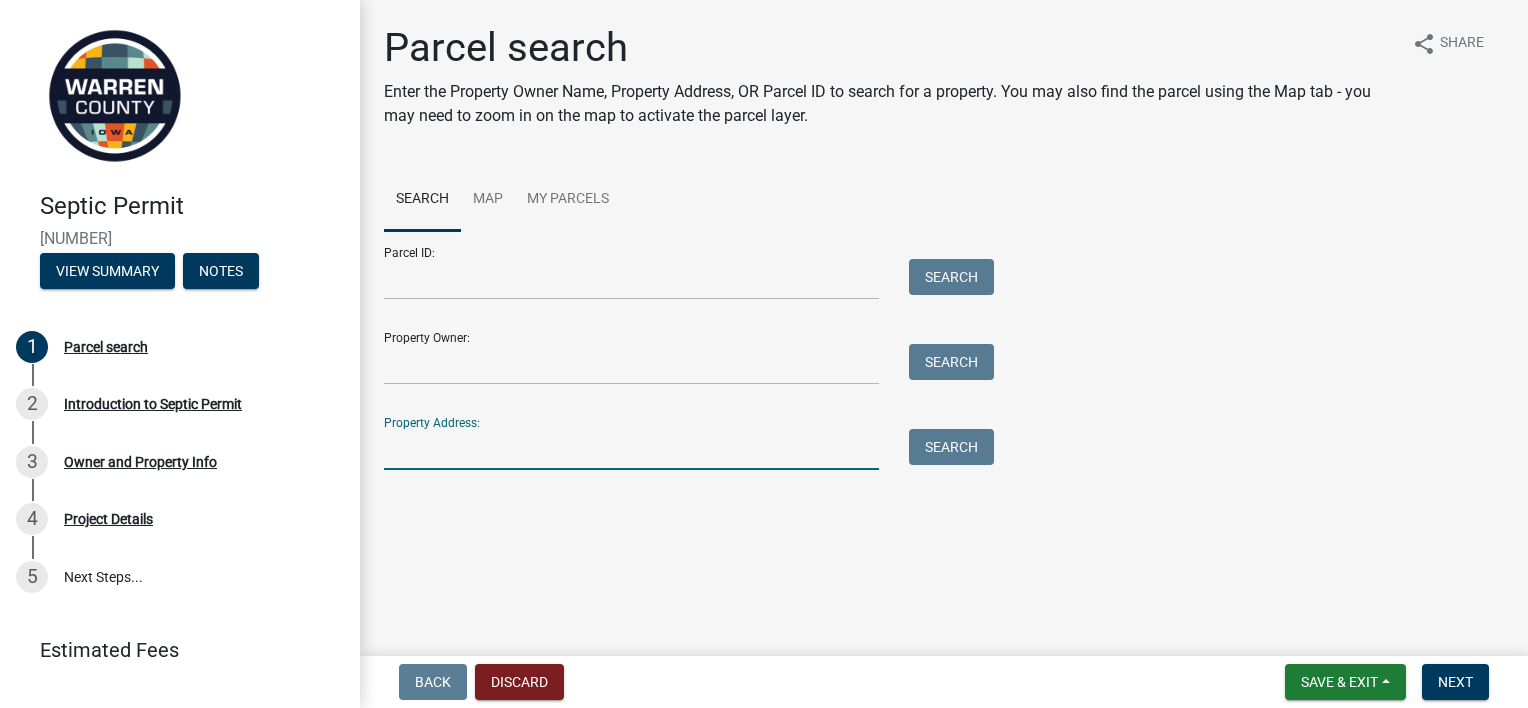 click on "Property Address:" at bounding box center [631, 449] 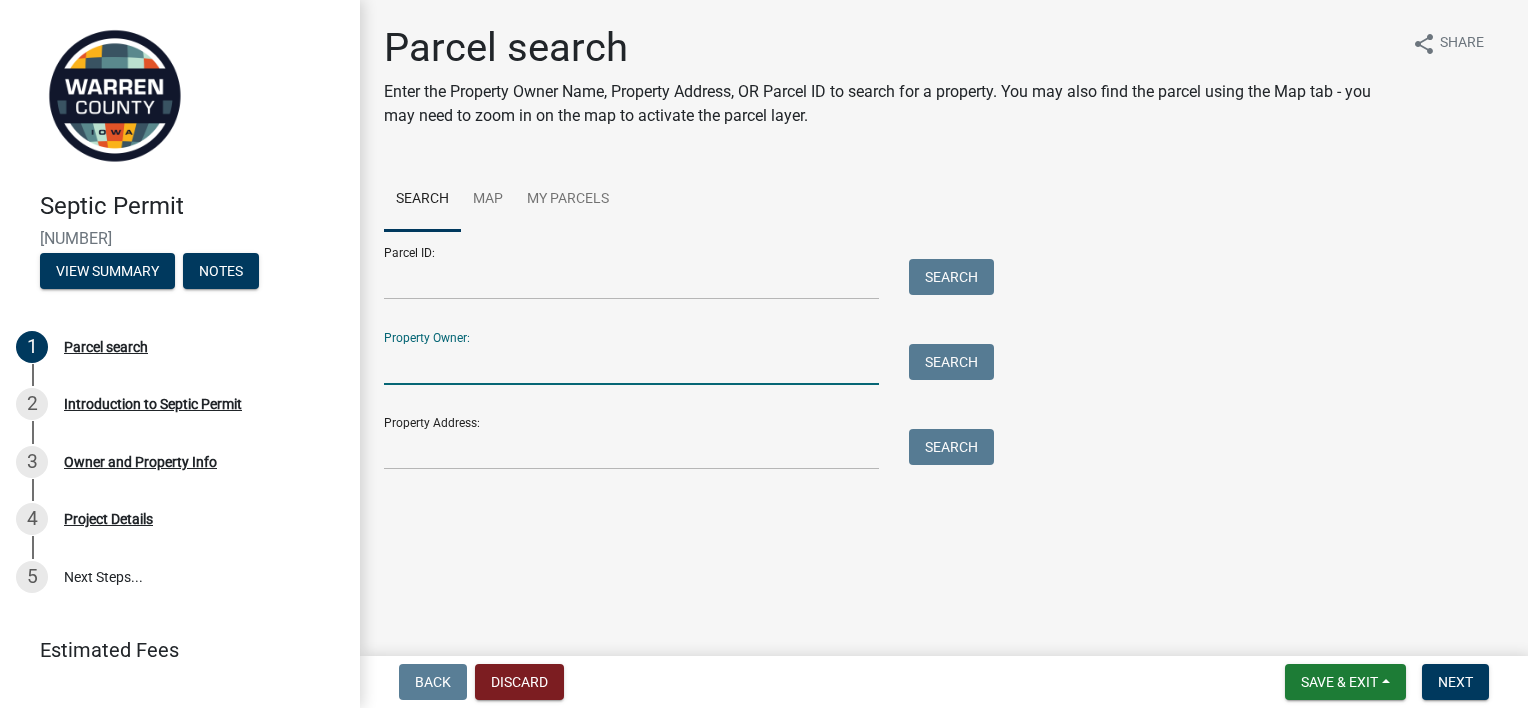click on "Property Owner:" at bounding box center [631, 364] 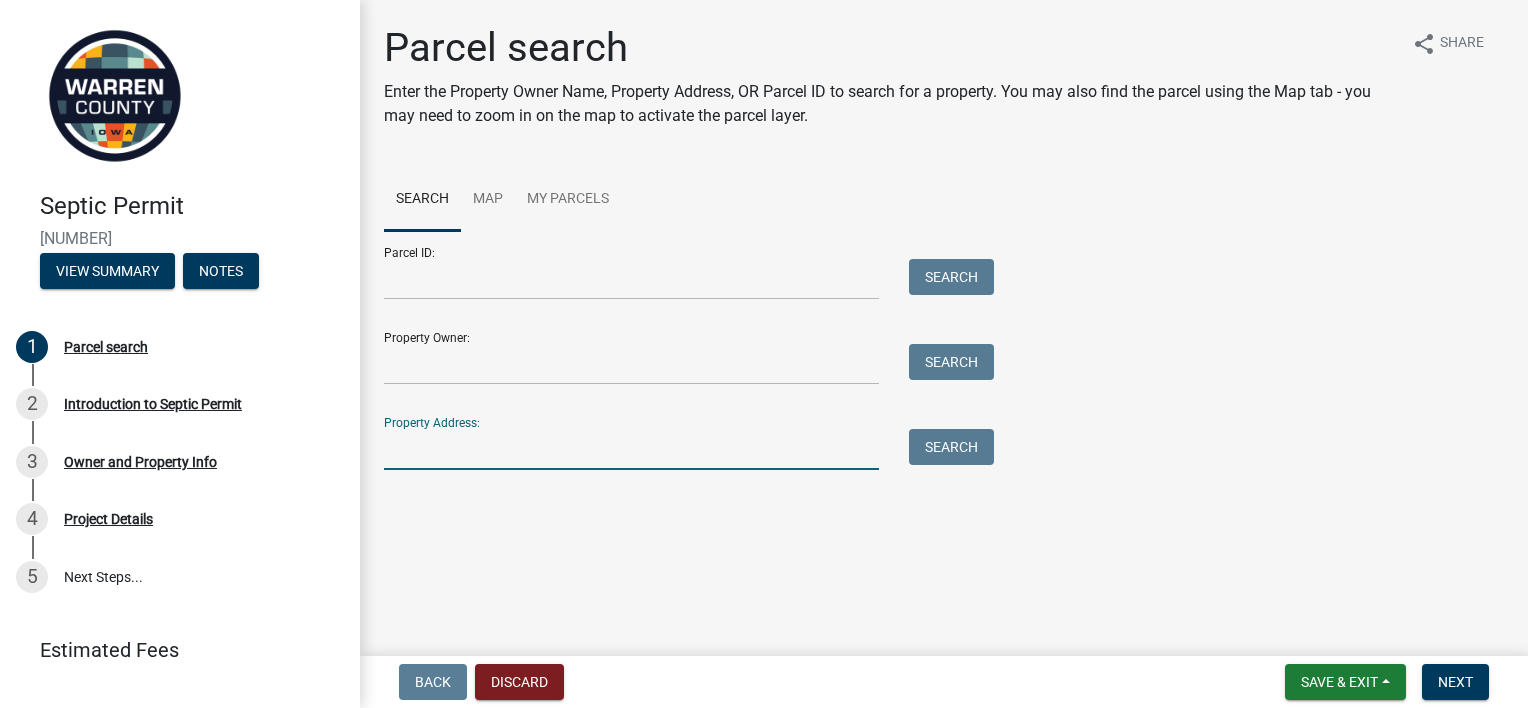 click on "Property Address:" at bounding box center (631, 449) 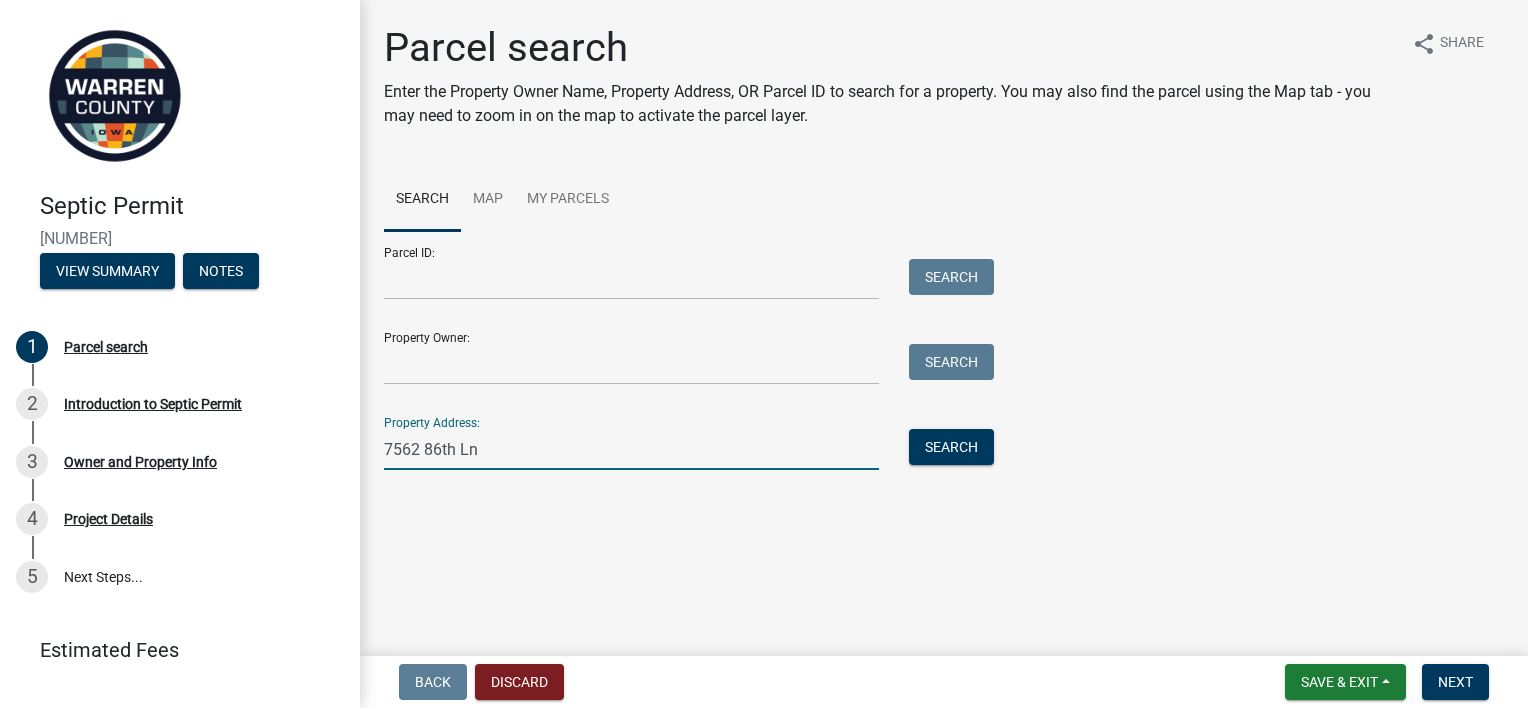 type on "7562 86th Ln" 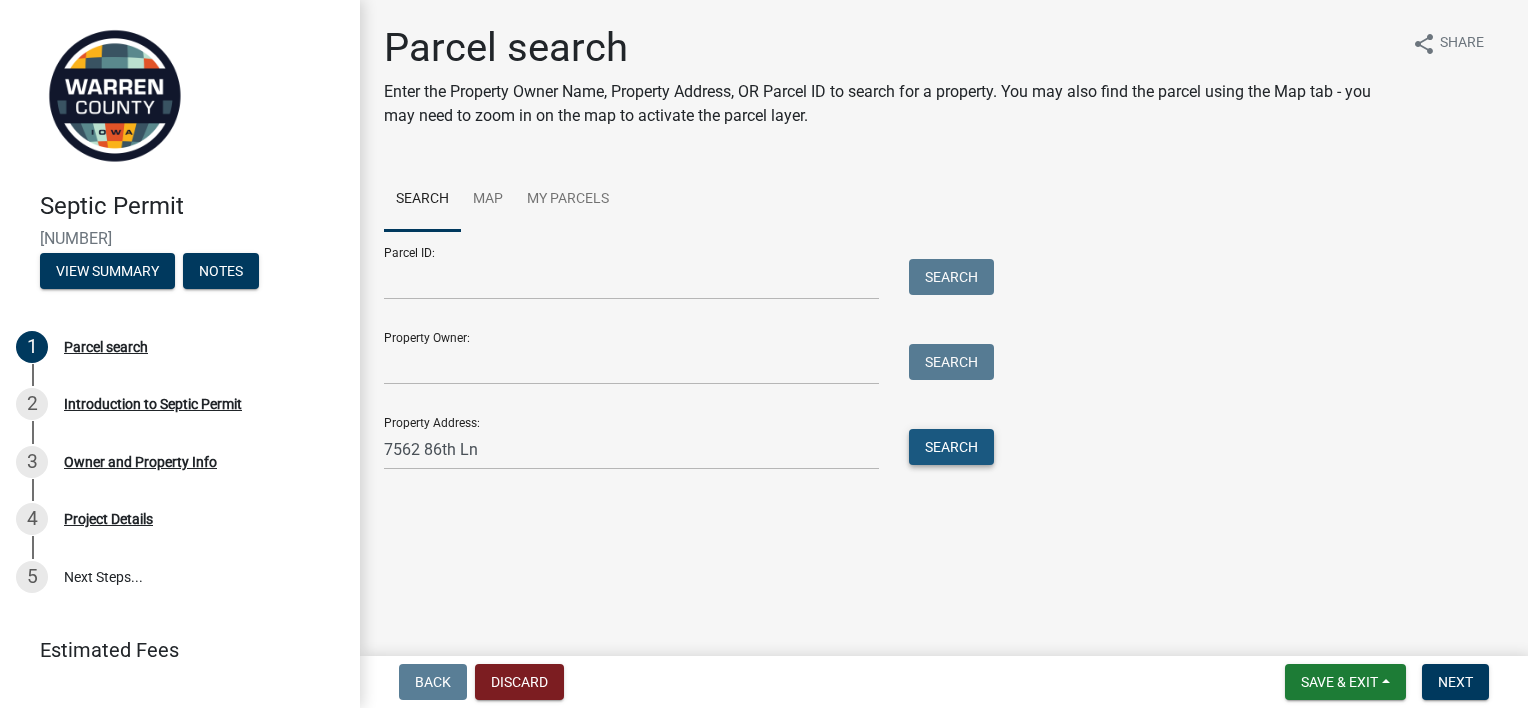 click on "Search" at bounding box center (951, 447) 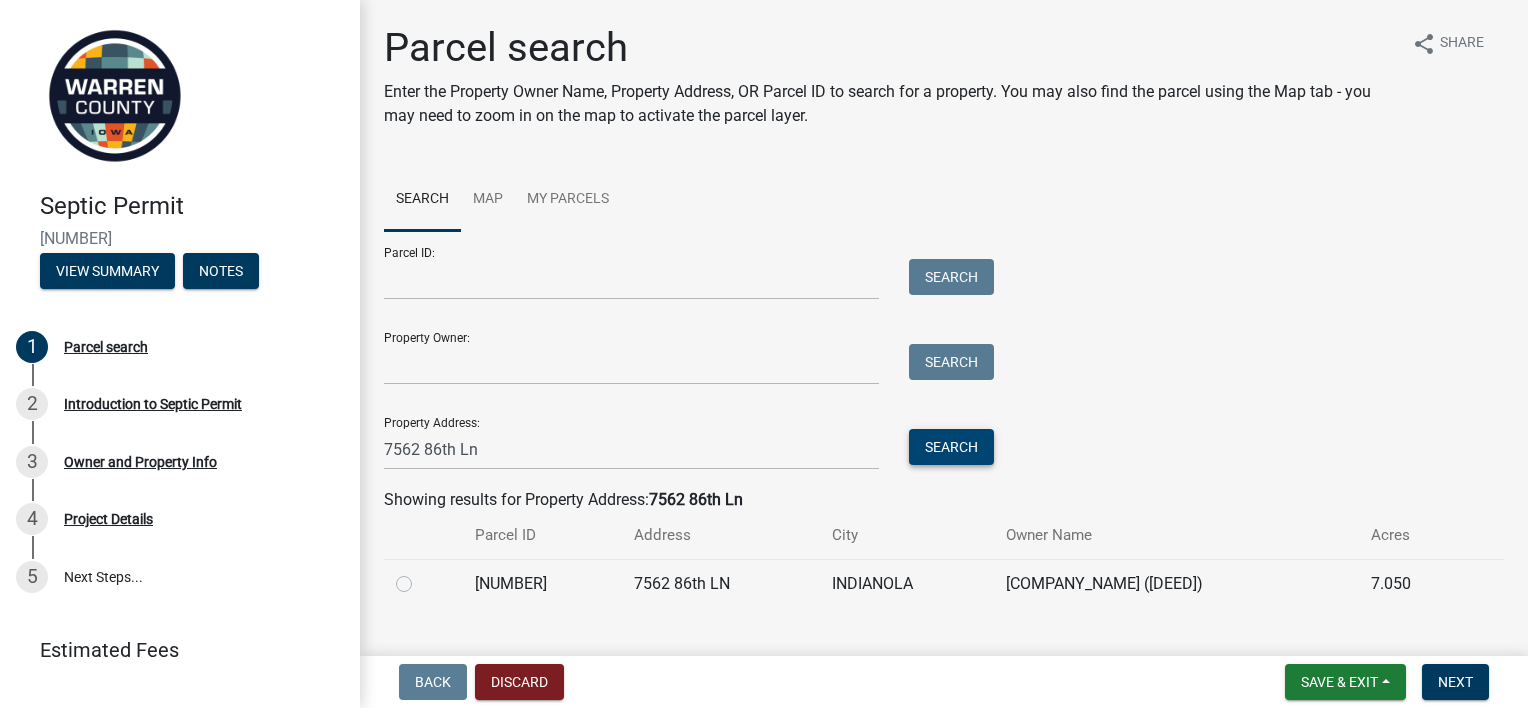 scroll, scrollTop: 37, scrollLeft: 0, axis: vertical 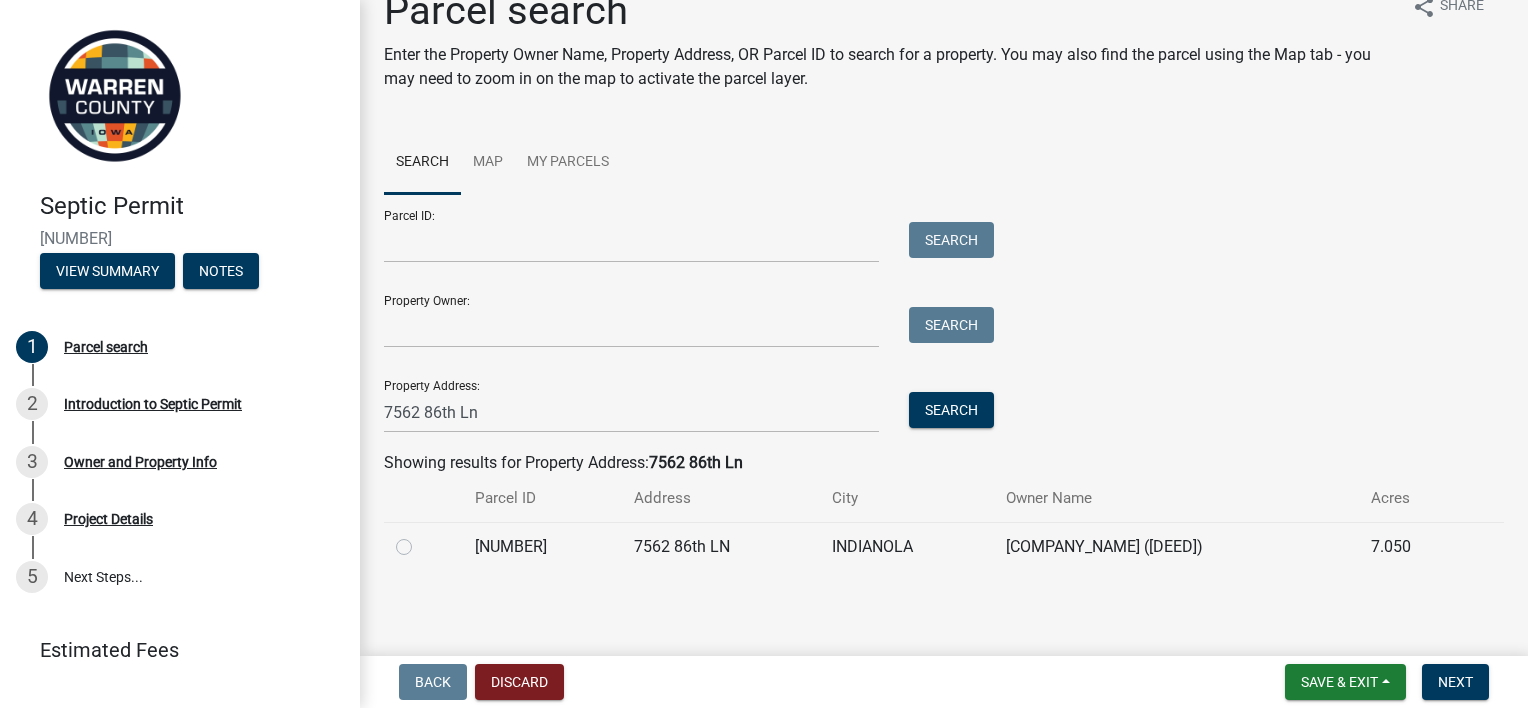 click 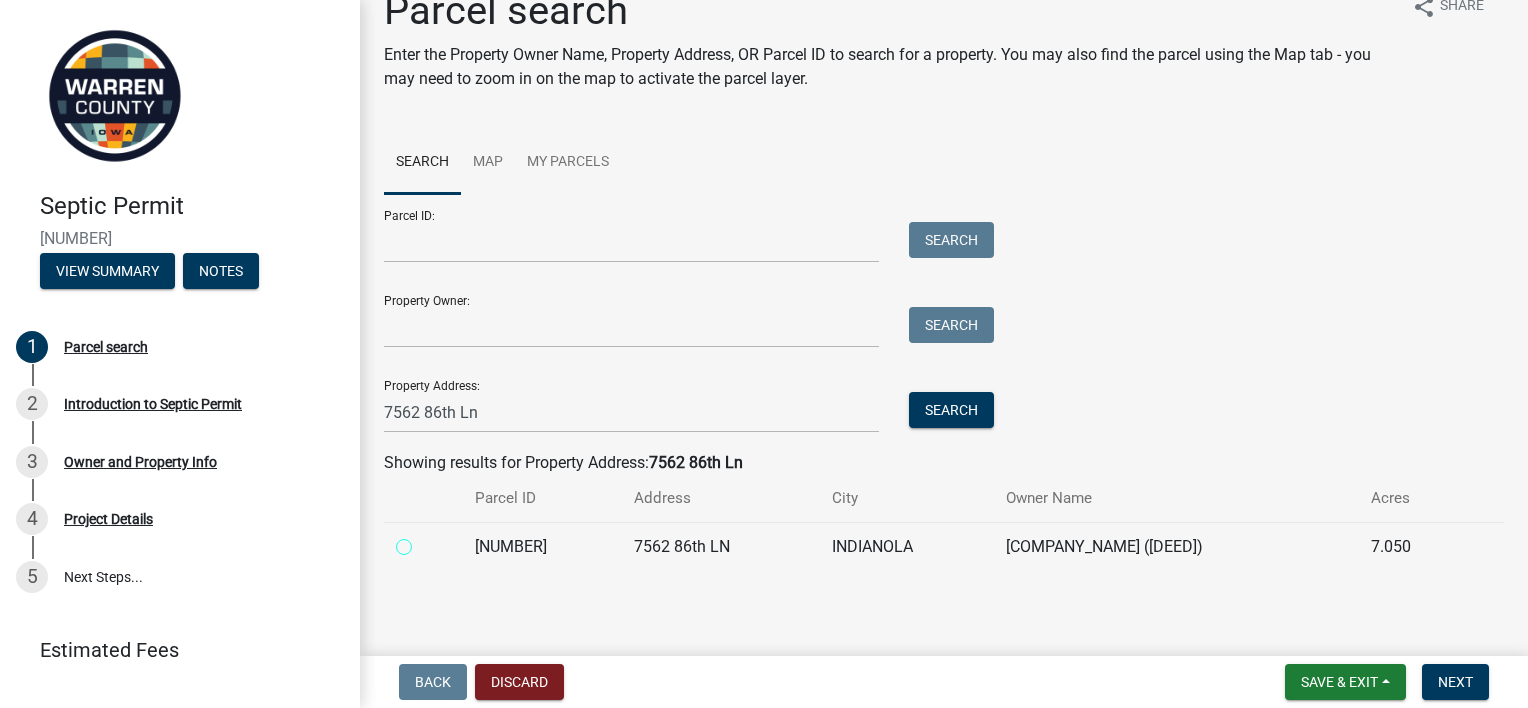 click at bounding box center [426, 541] 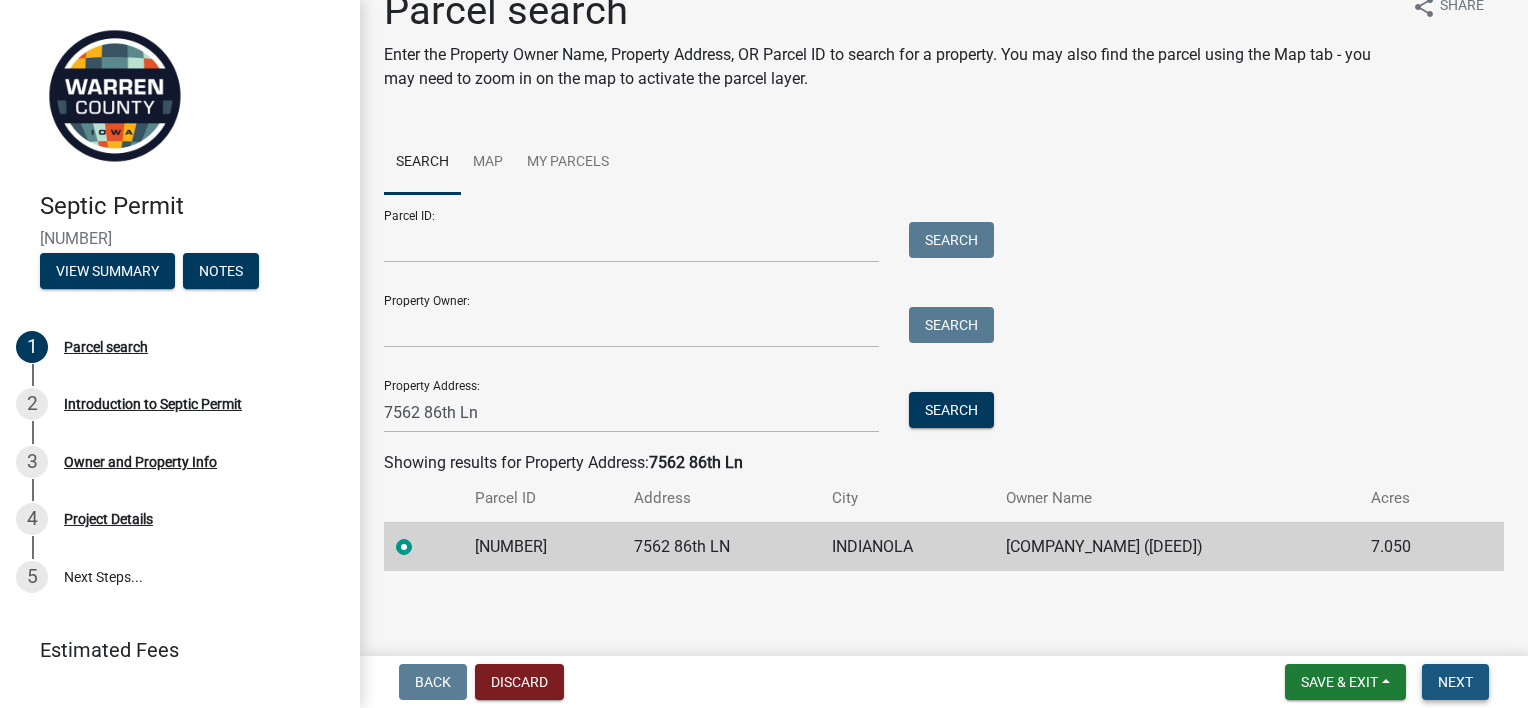 click on "Next" at bounding box center [1455, 682] 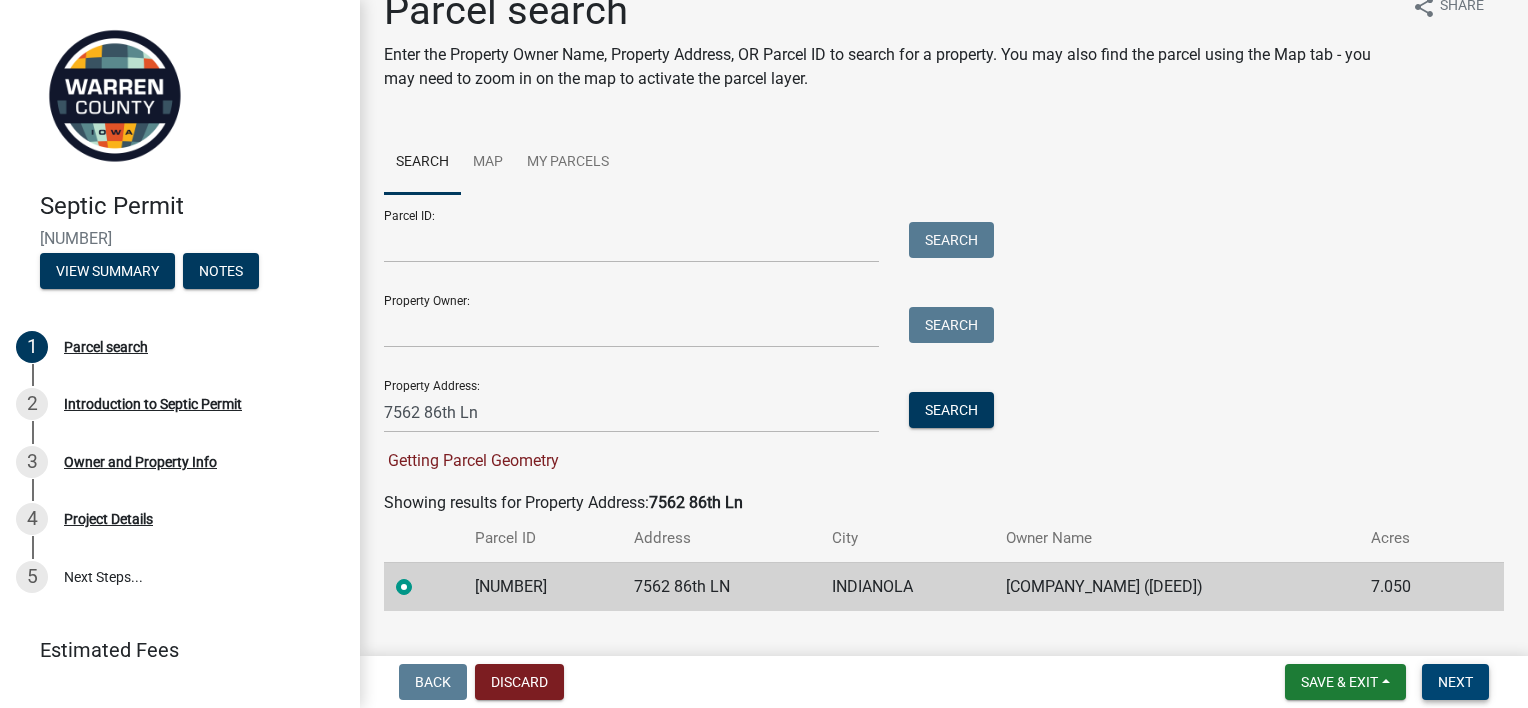 scroll, scrollTop: 77, scrollLeft: 0, axis: vertical 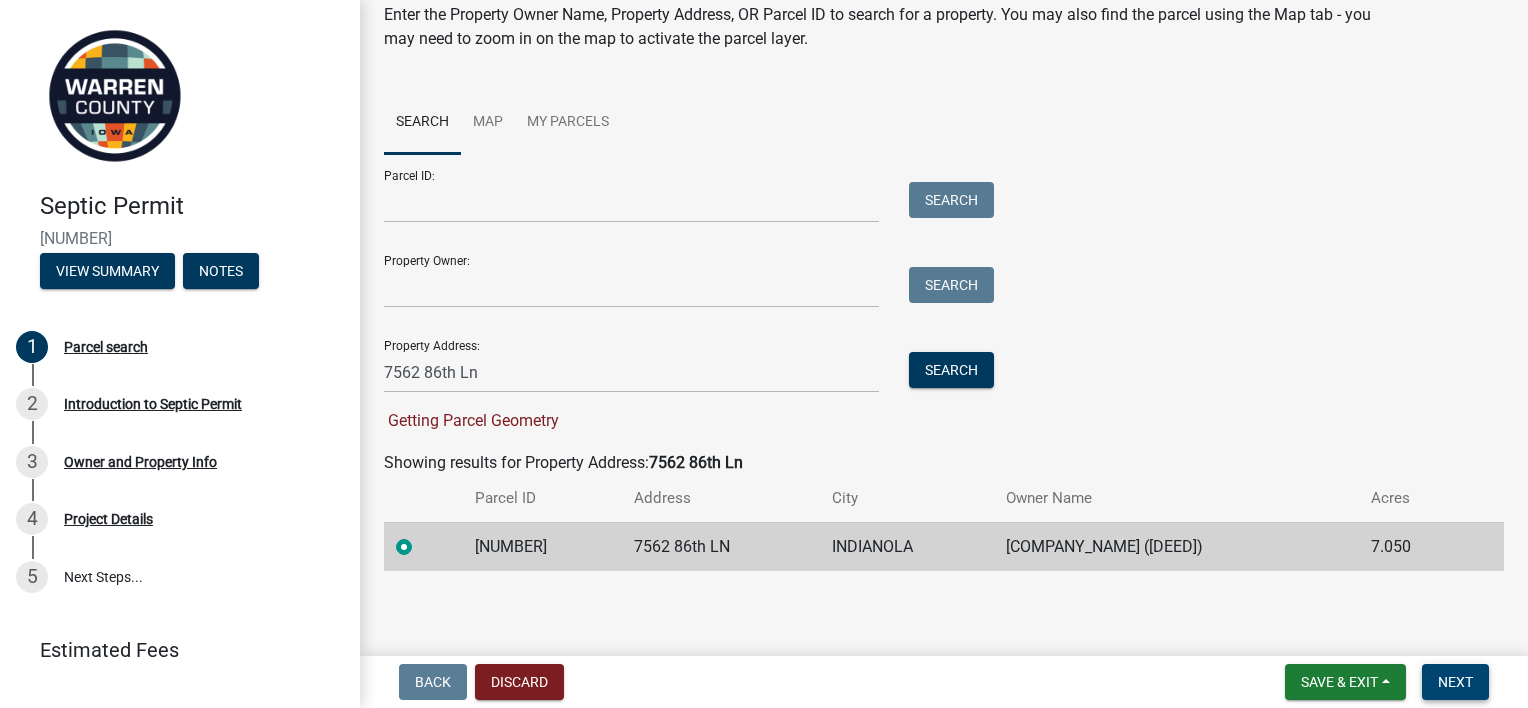 click on "Next" at bounding box center (1455, 682) 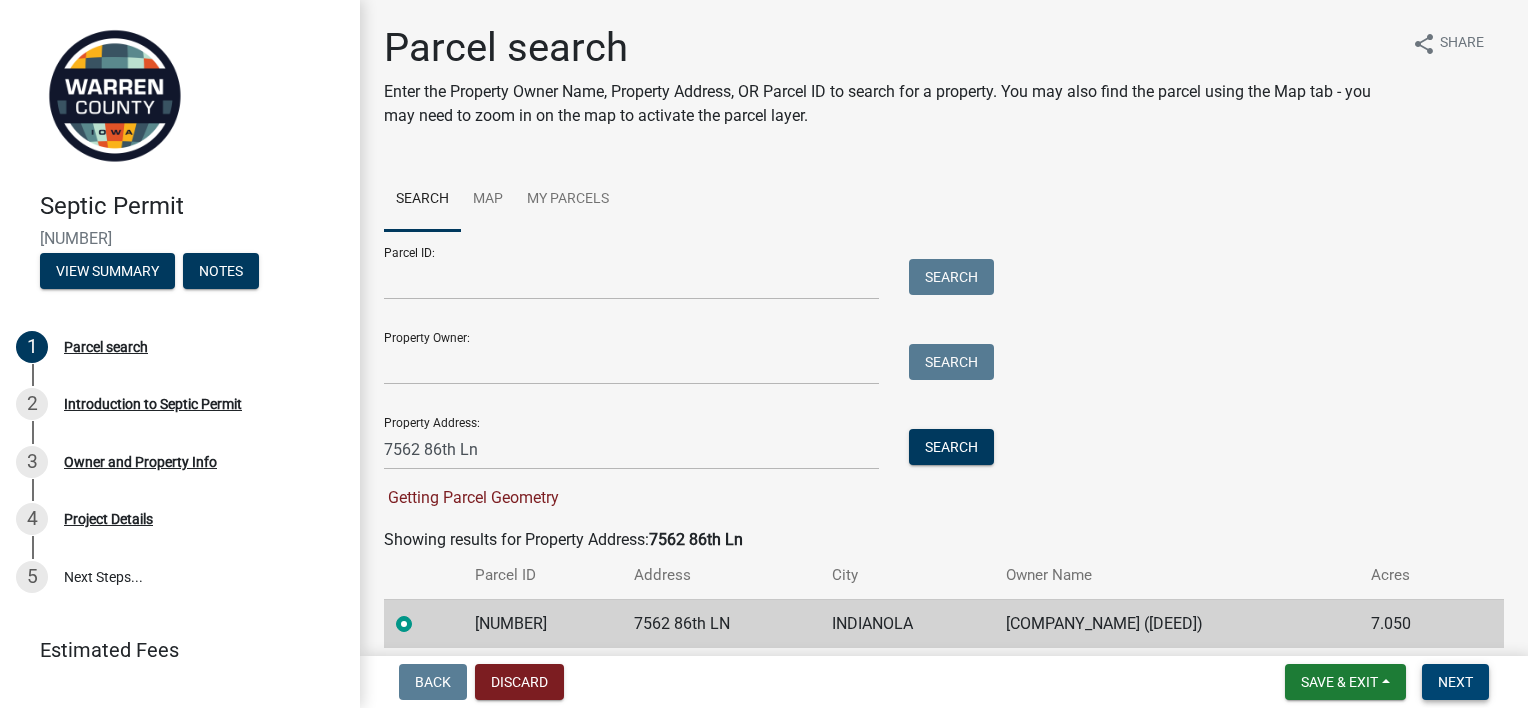 scroll, scrollTop: 77, scrollLeft: 0, axis: vertical 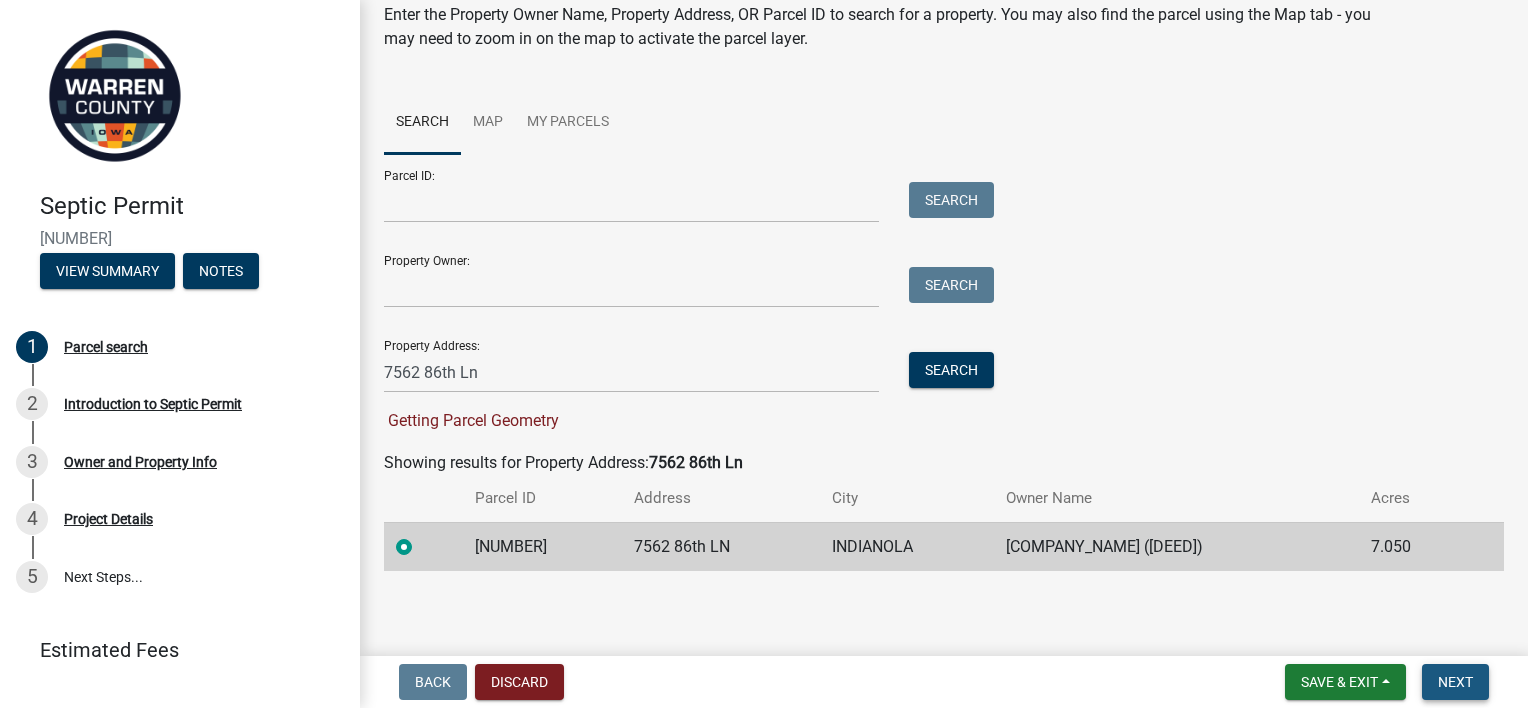 click on "Next" at bounding box center (1455, 682) 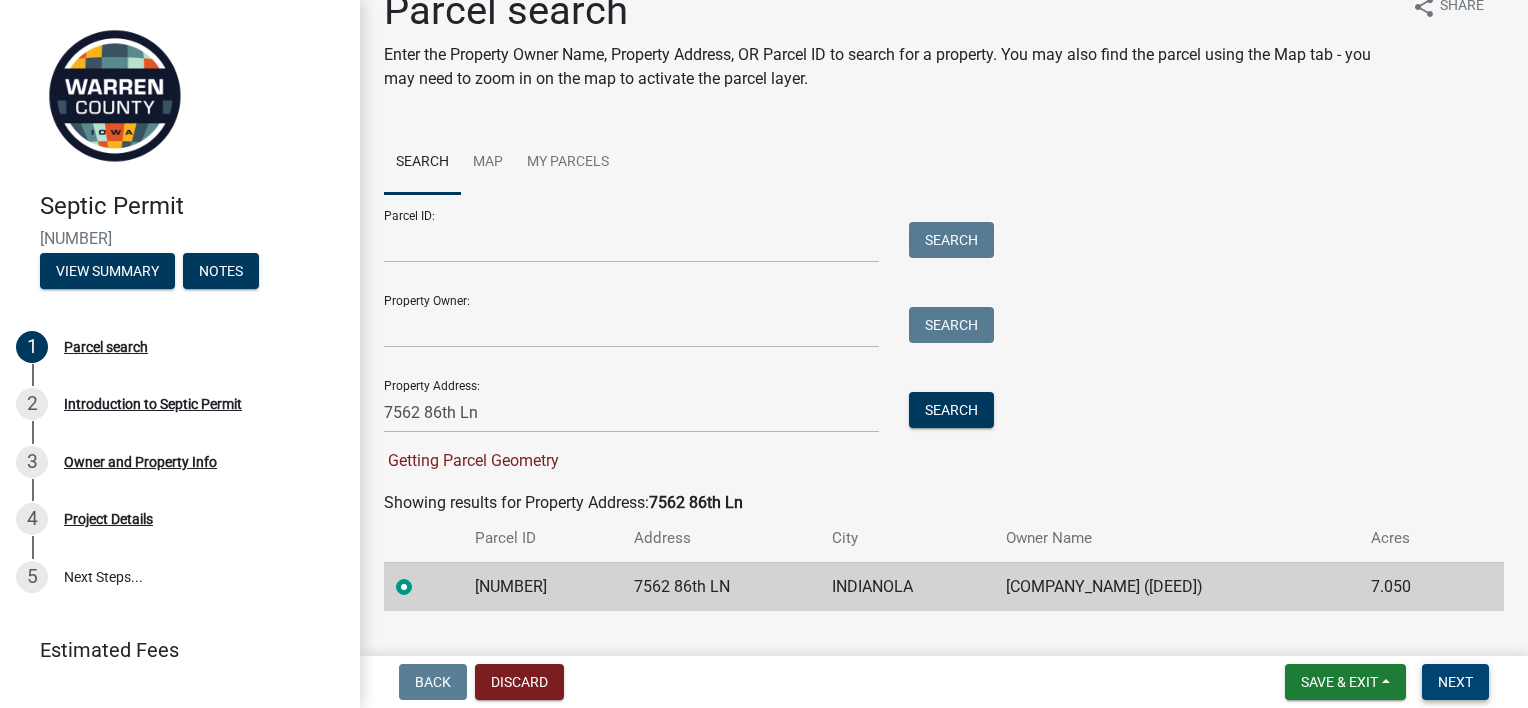 scroll, scrollTop: 77, scrollLeft: 0, axis: vertical 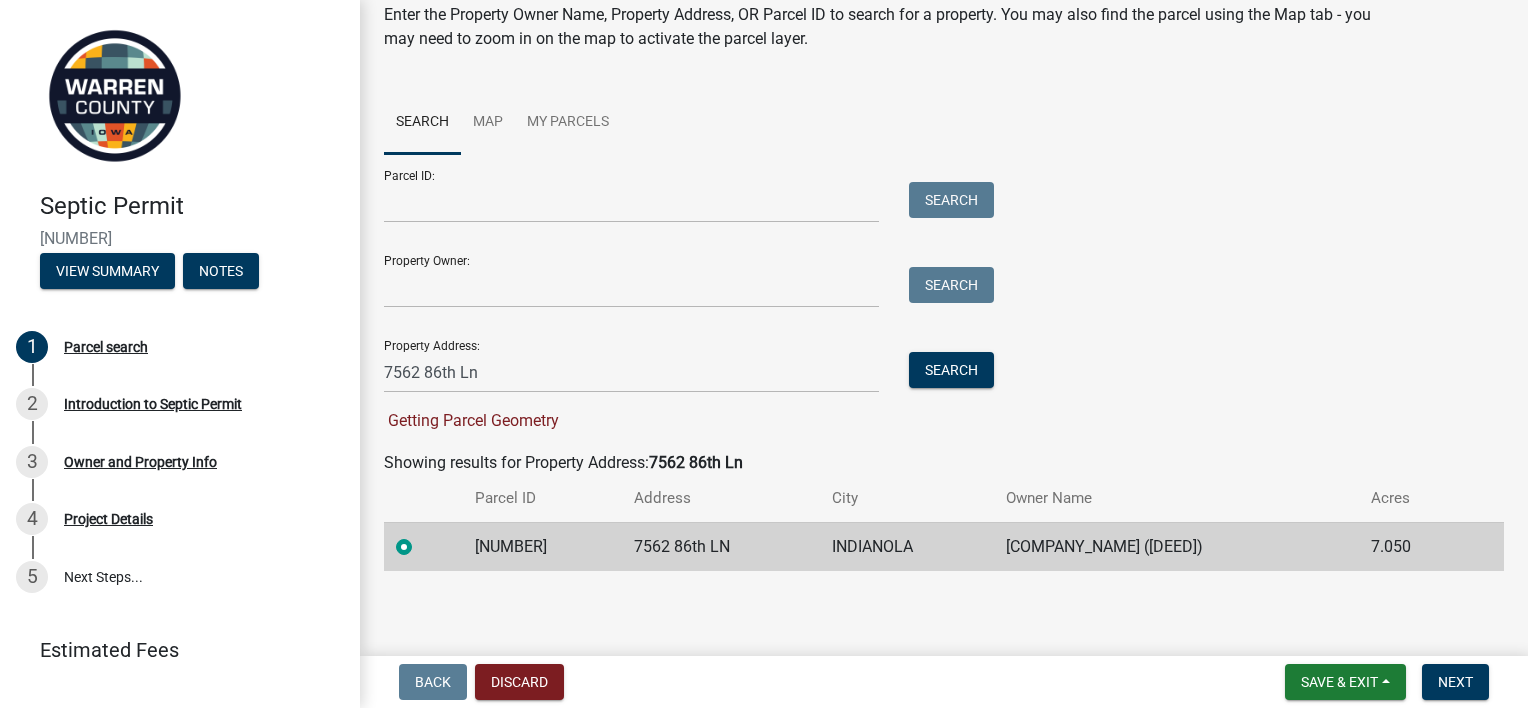 click 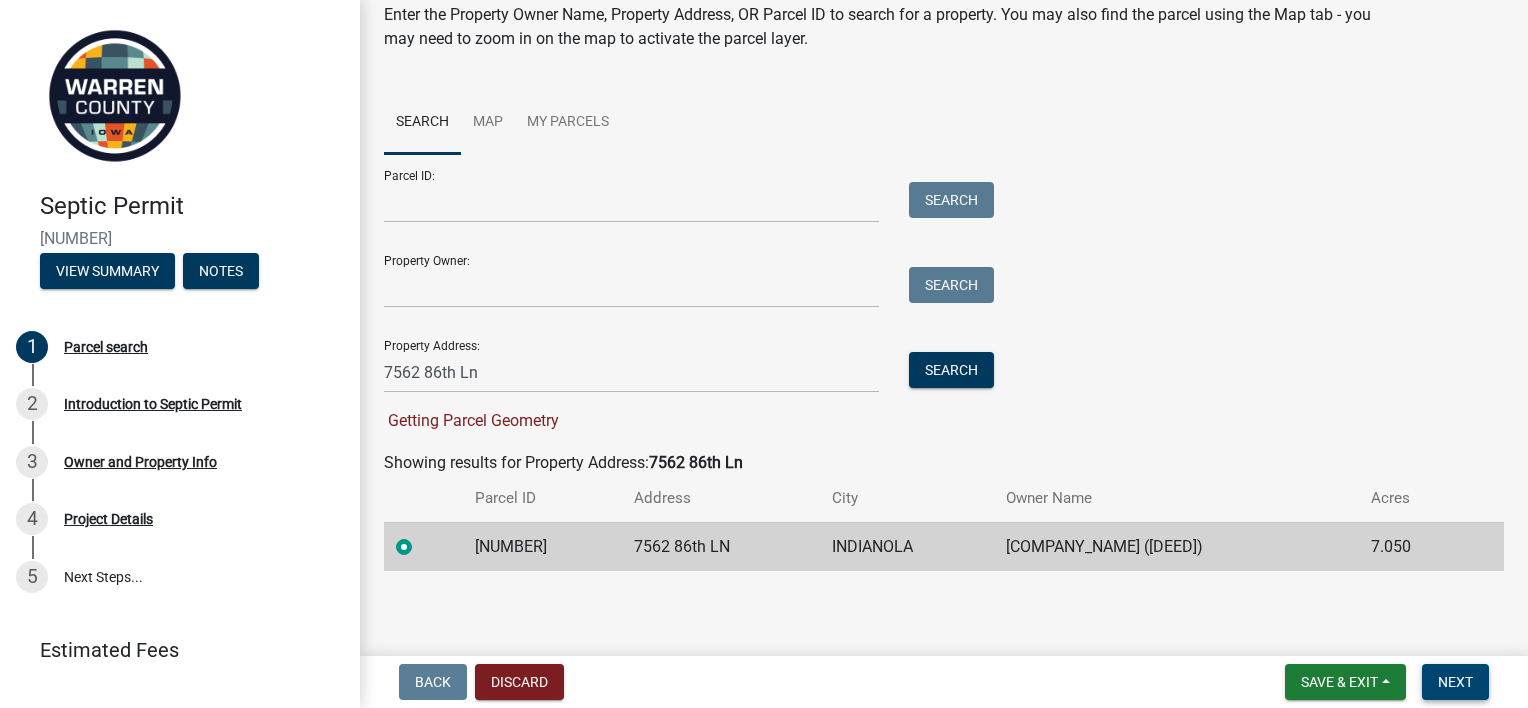 click on "Next" at bounding box center [1455, 682] 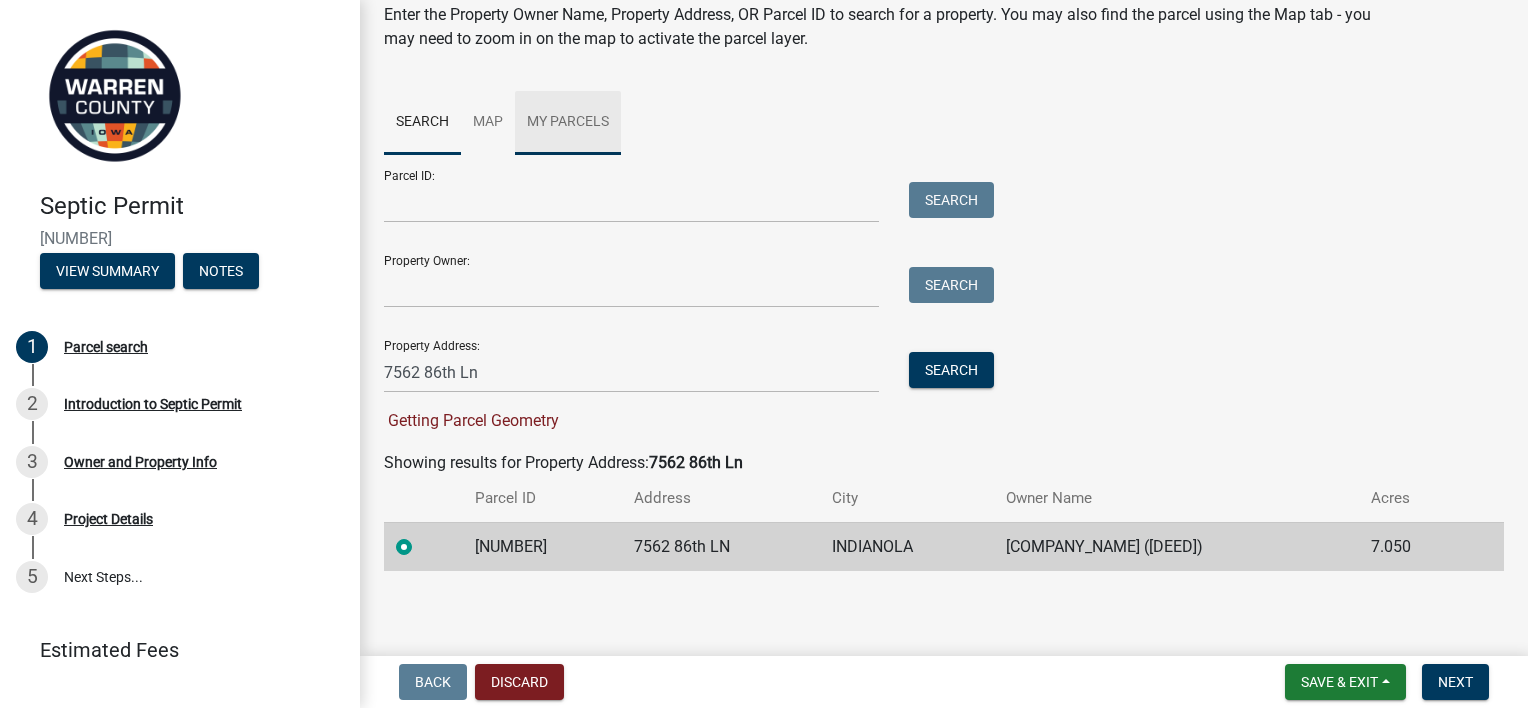 click on "My Parcels" at bounding box center [568, 123] 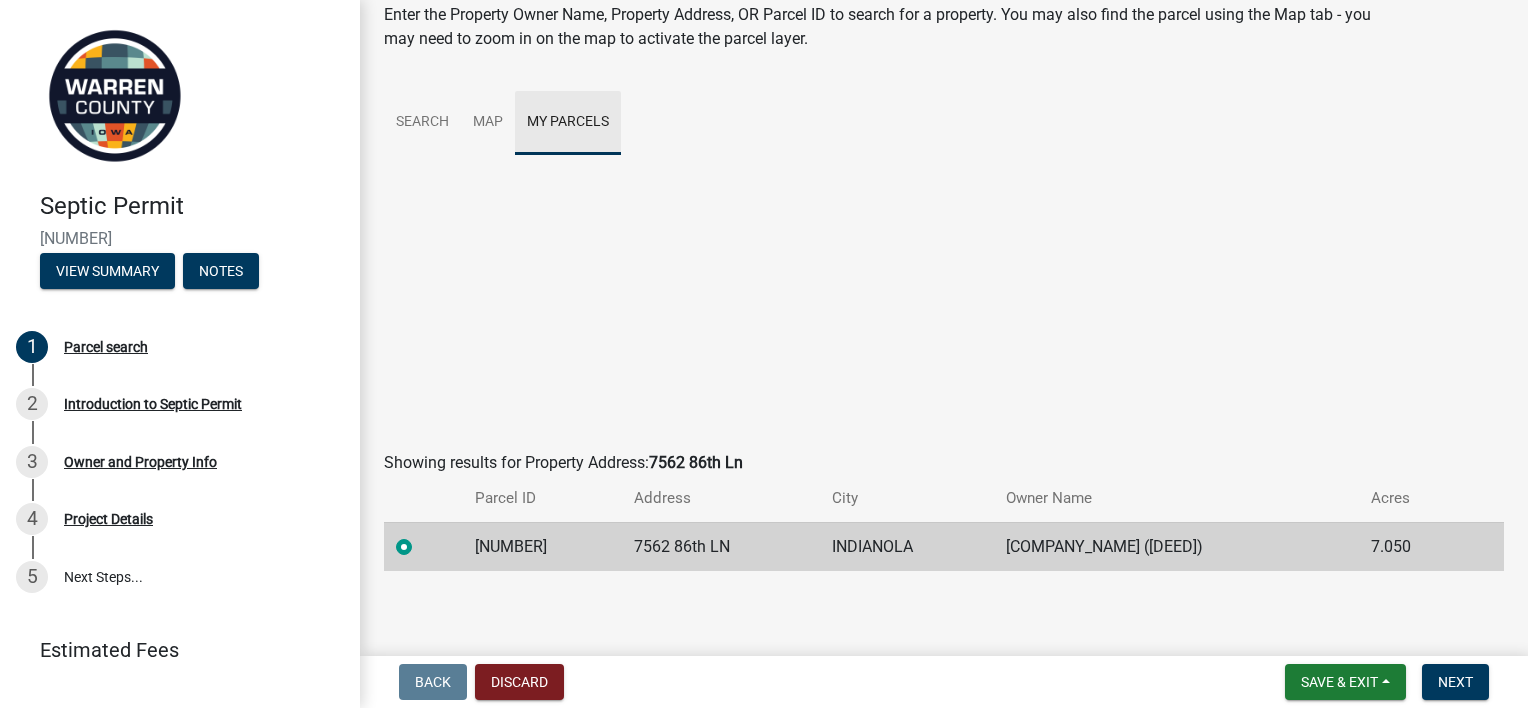 scroll, scrollTop: 0, scrollLeft: 0, axis: both 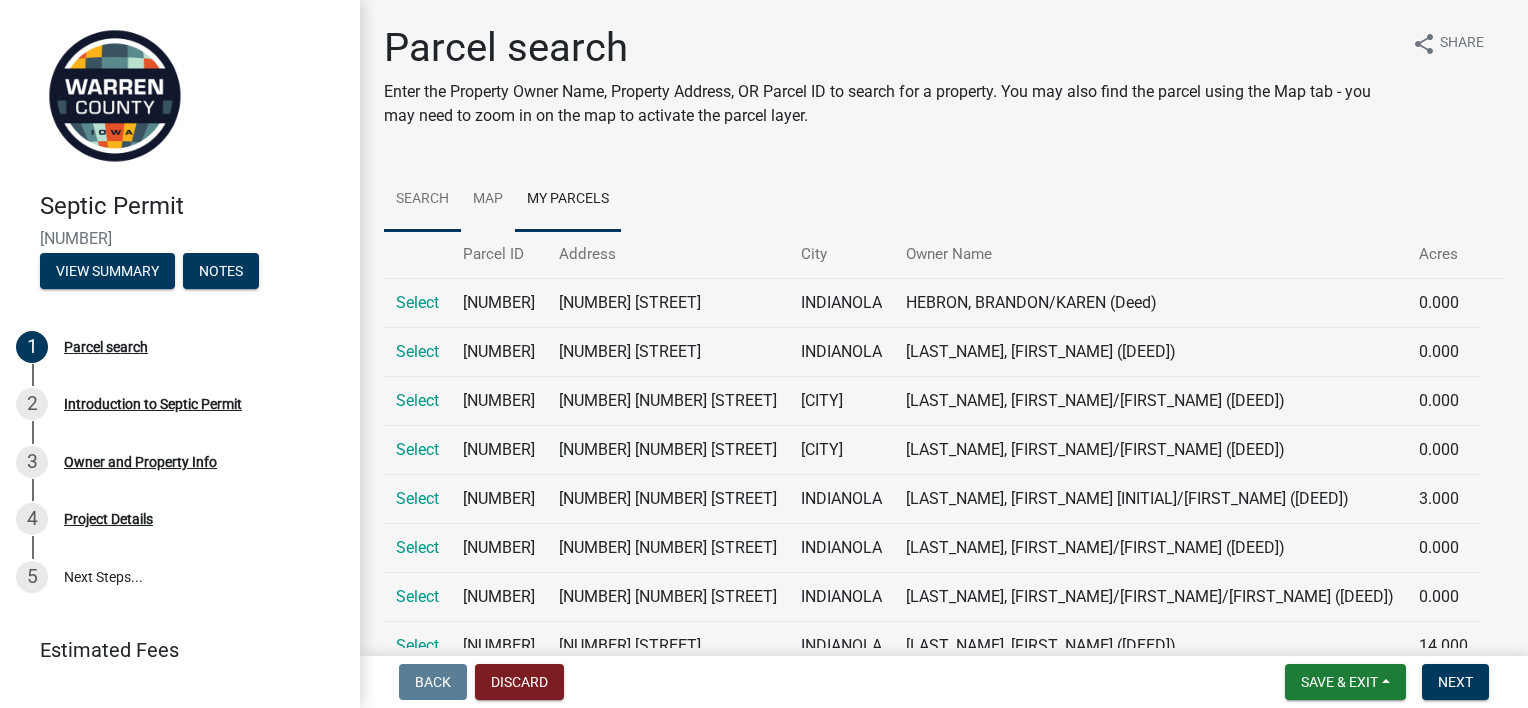 click on "Search" at bounding box center (422, 200) 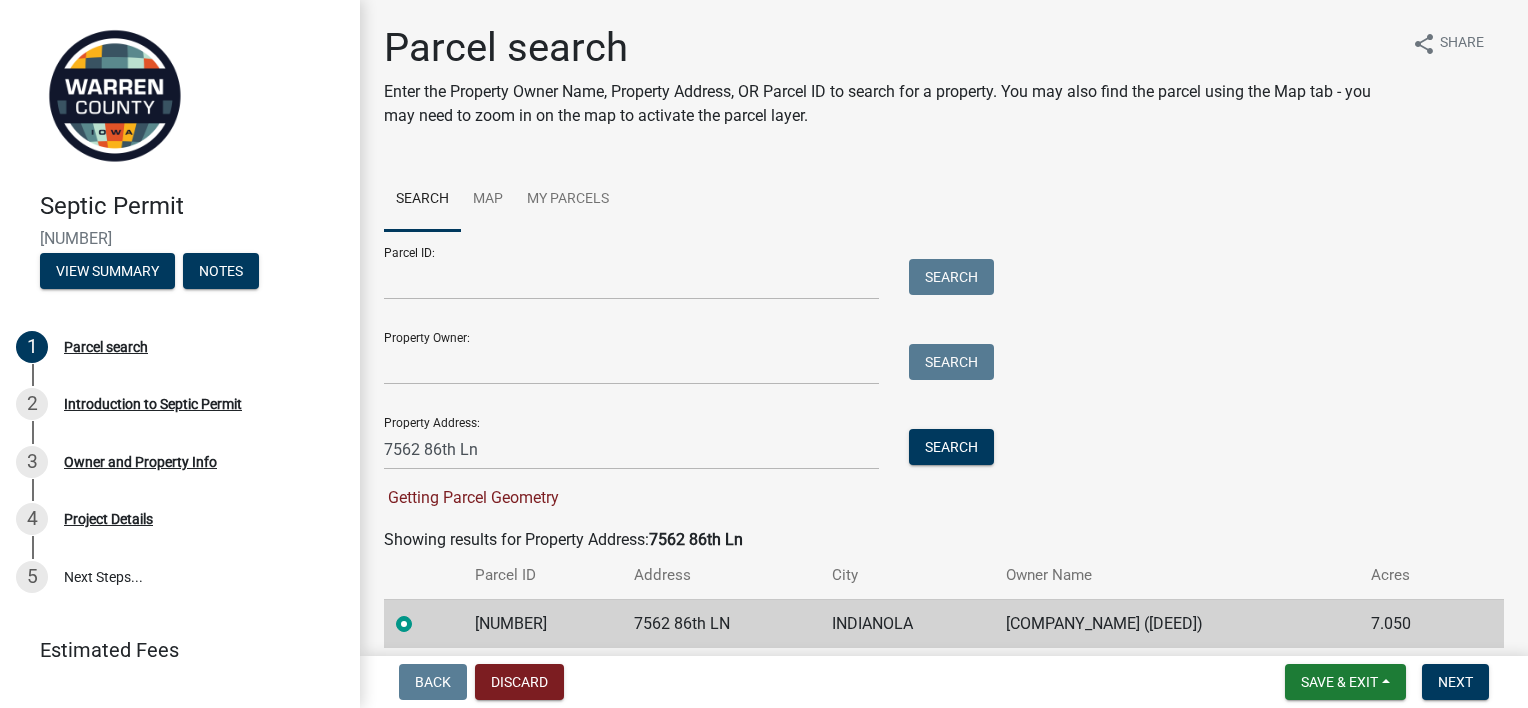 scroll, scrollTop: 77, scrollLeft: 0, axis: vertical 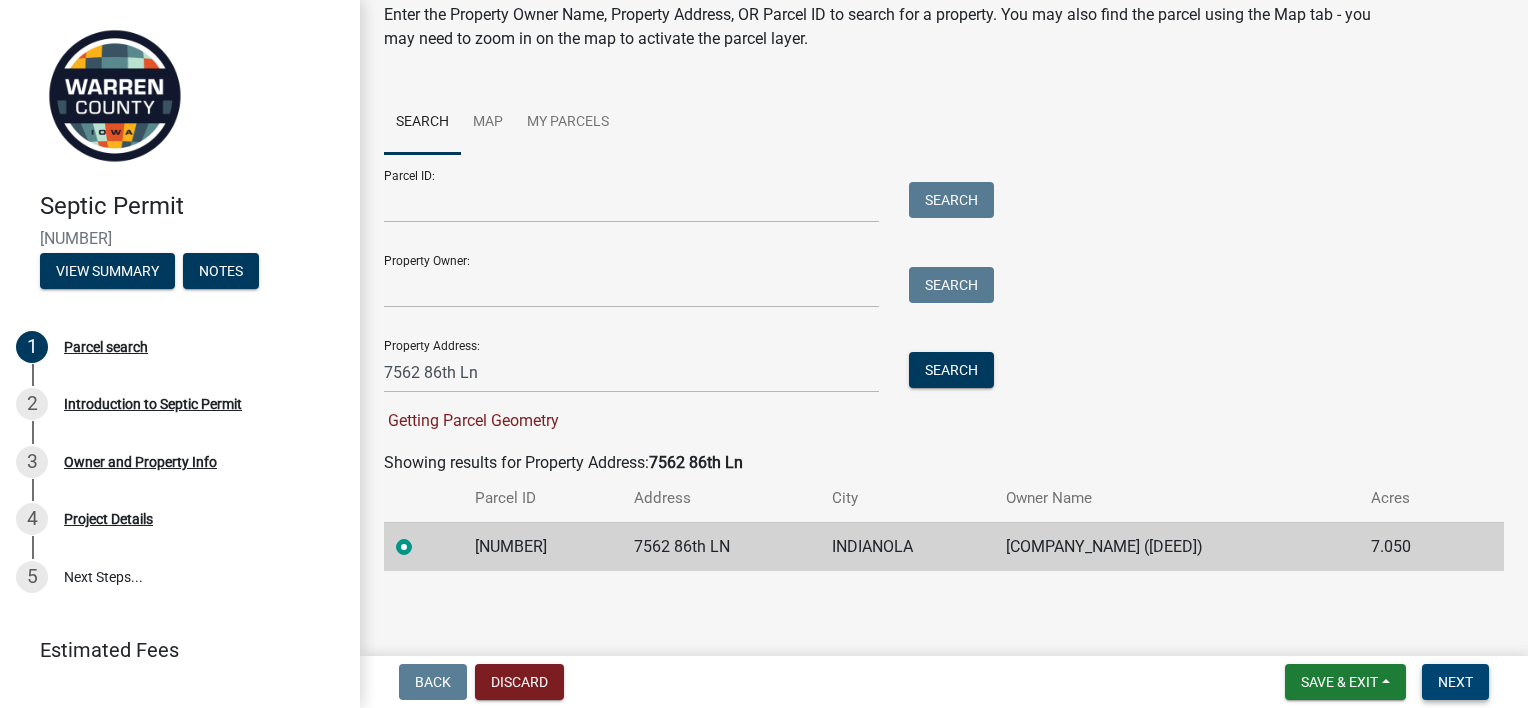 click on "Next" at bounding box center (1455, 682) 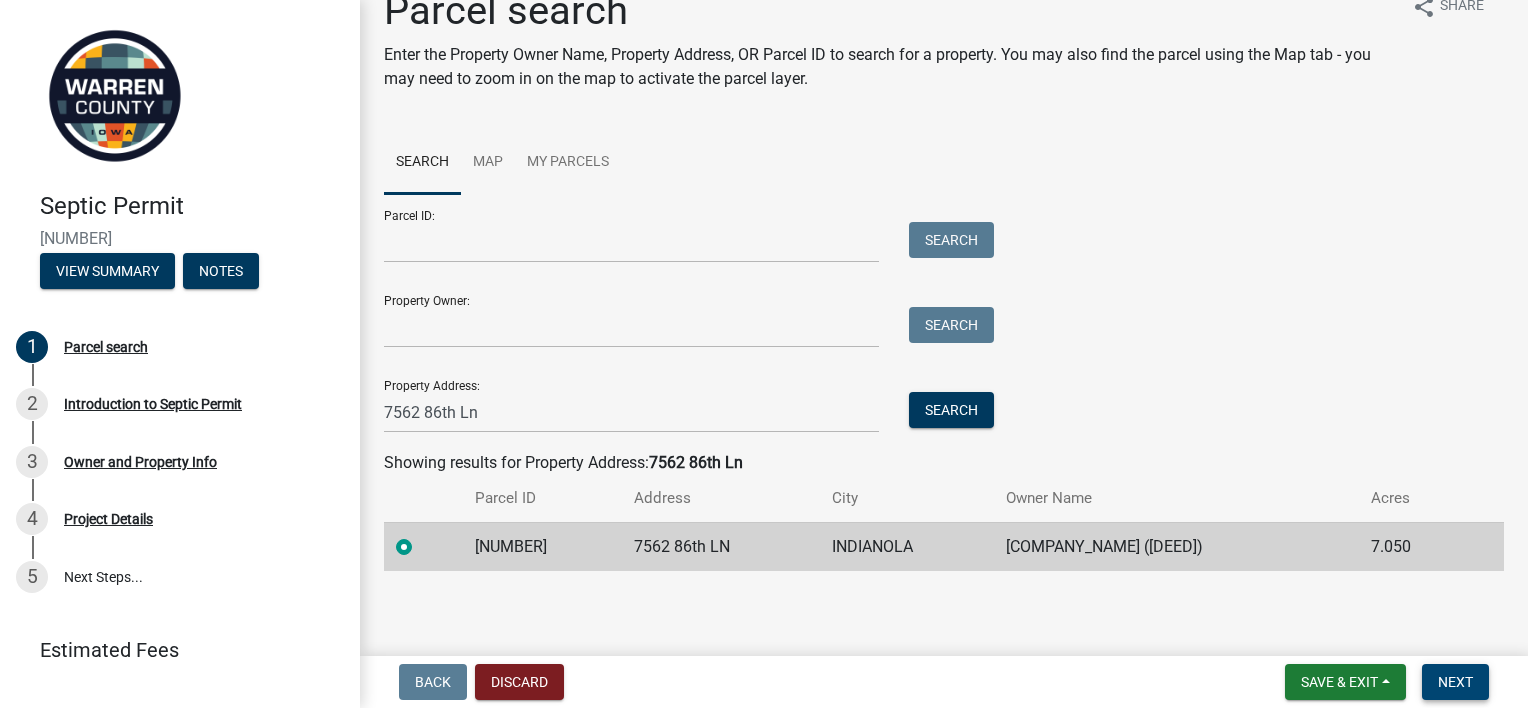 click on "Next" at bounding box center [1455, 682] 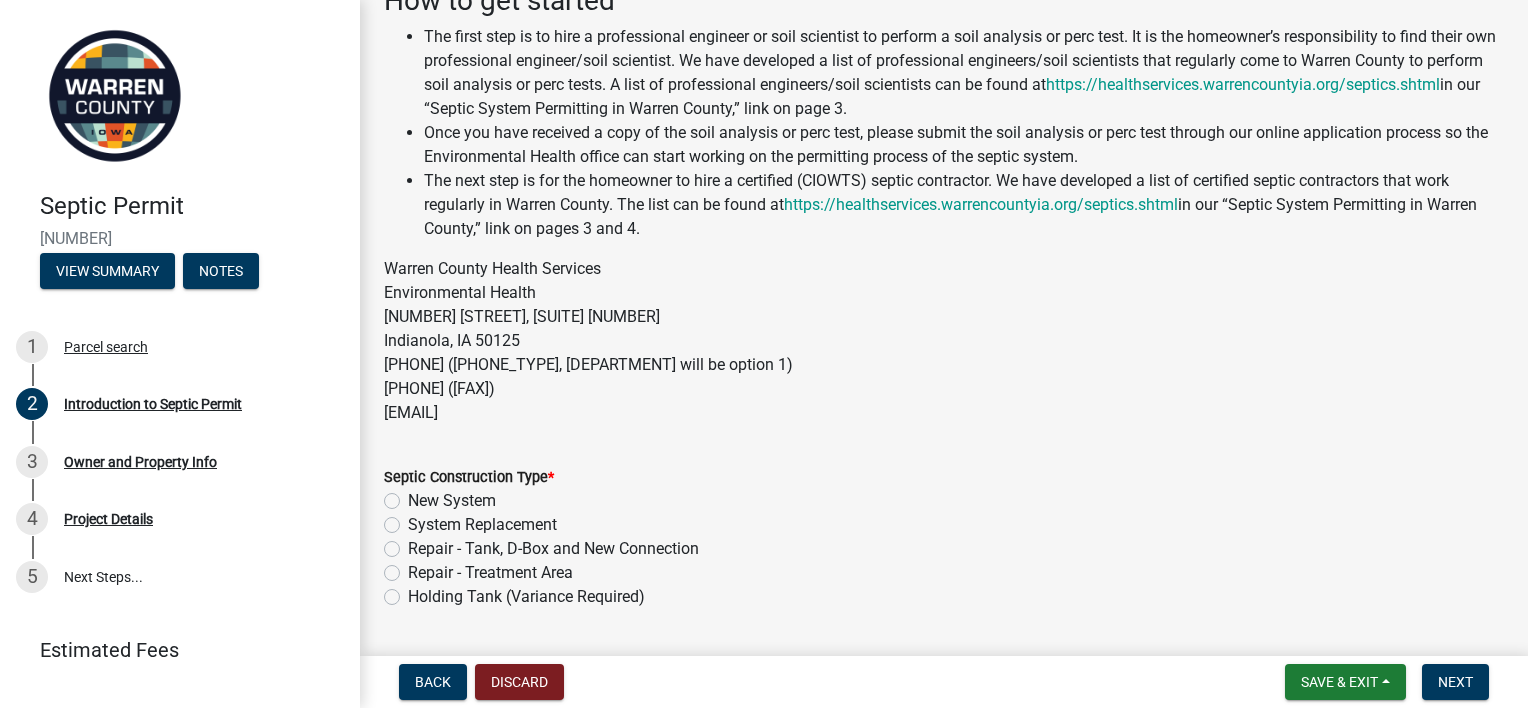 scroll, scrollTop: 435, scrollLeft: 0, axis: vertical 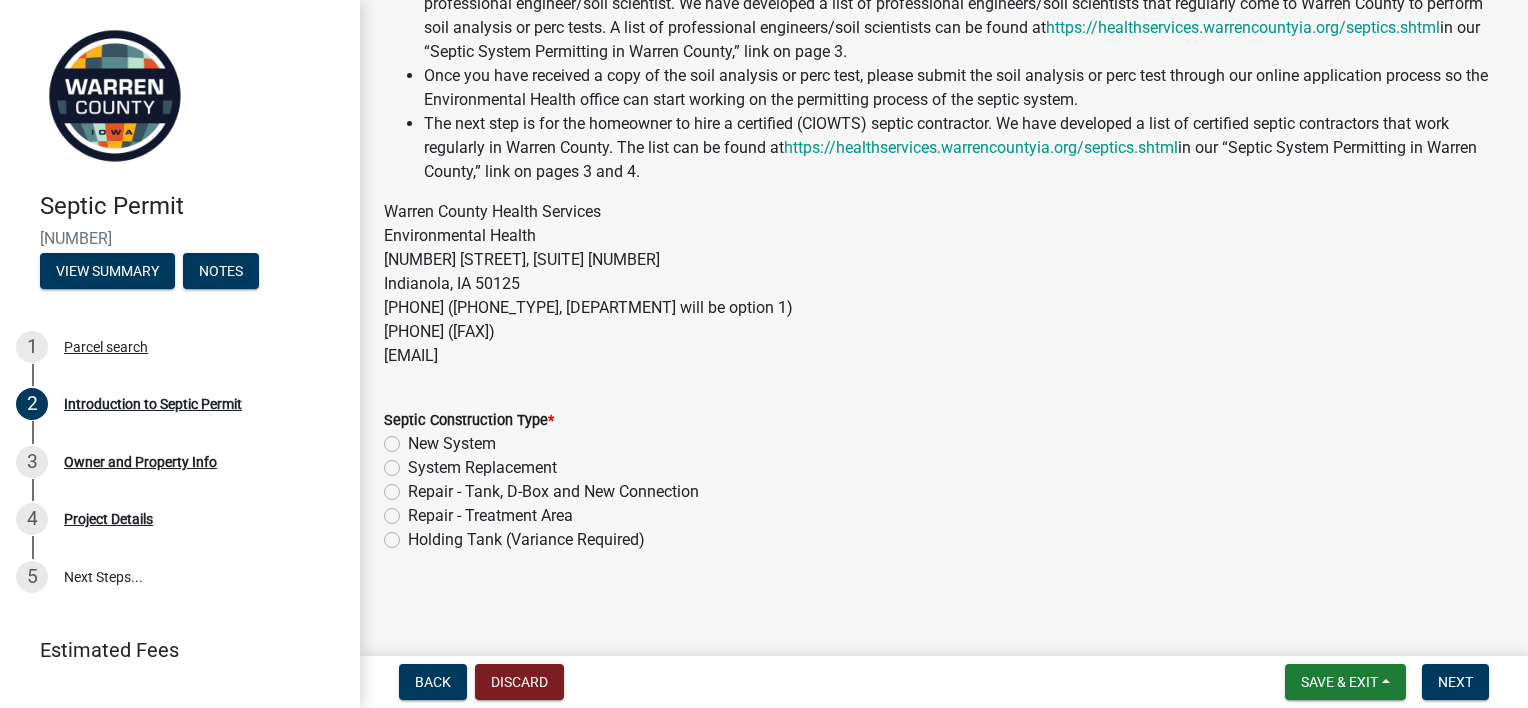 click on "New System" 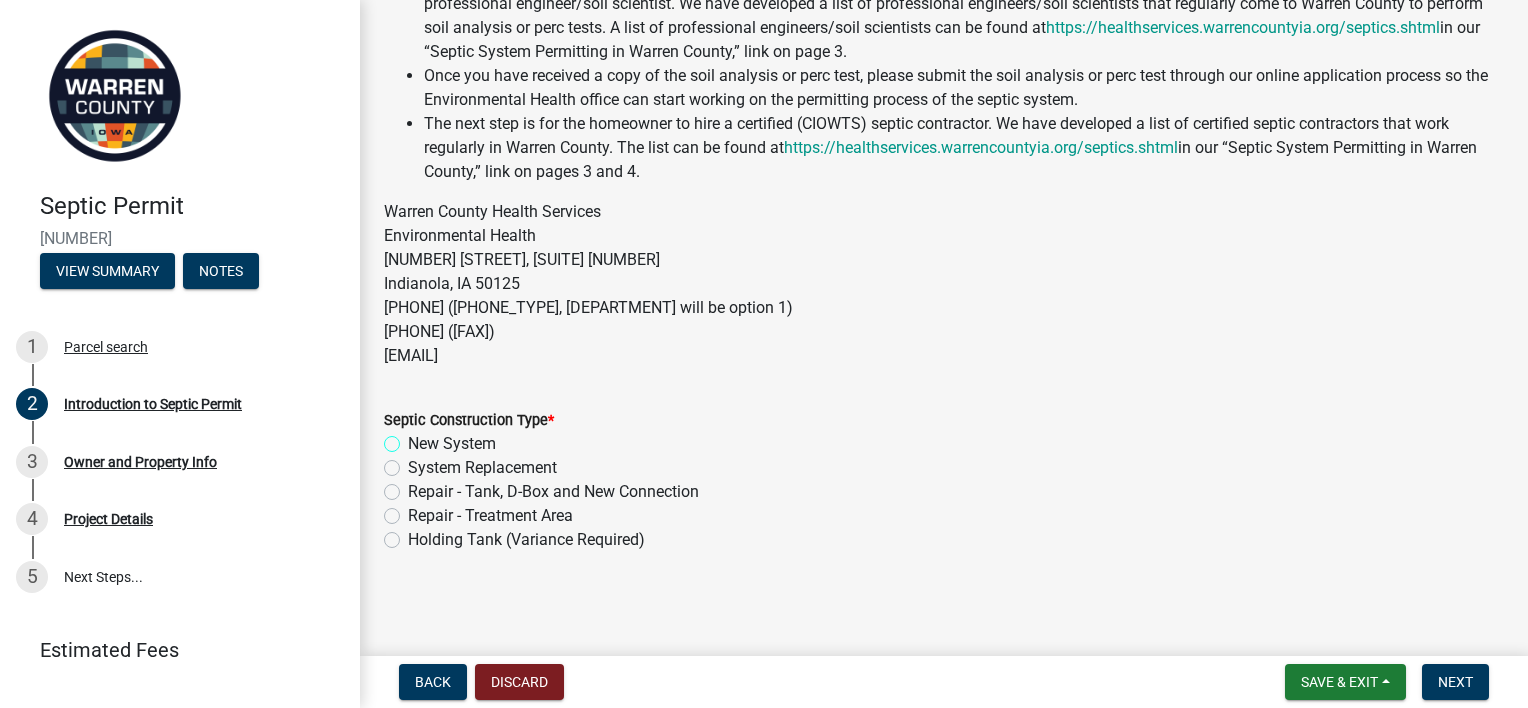 click on "New System" at bounding box center [414, 438] 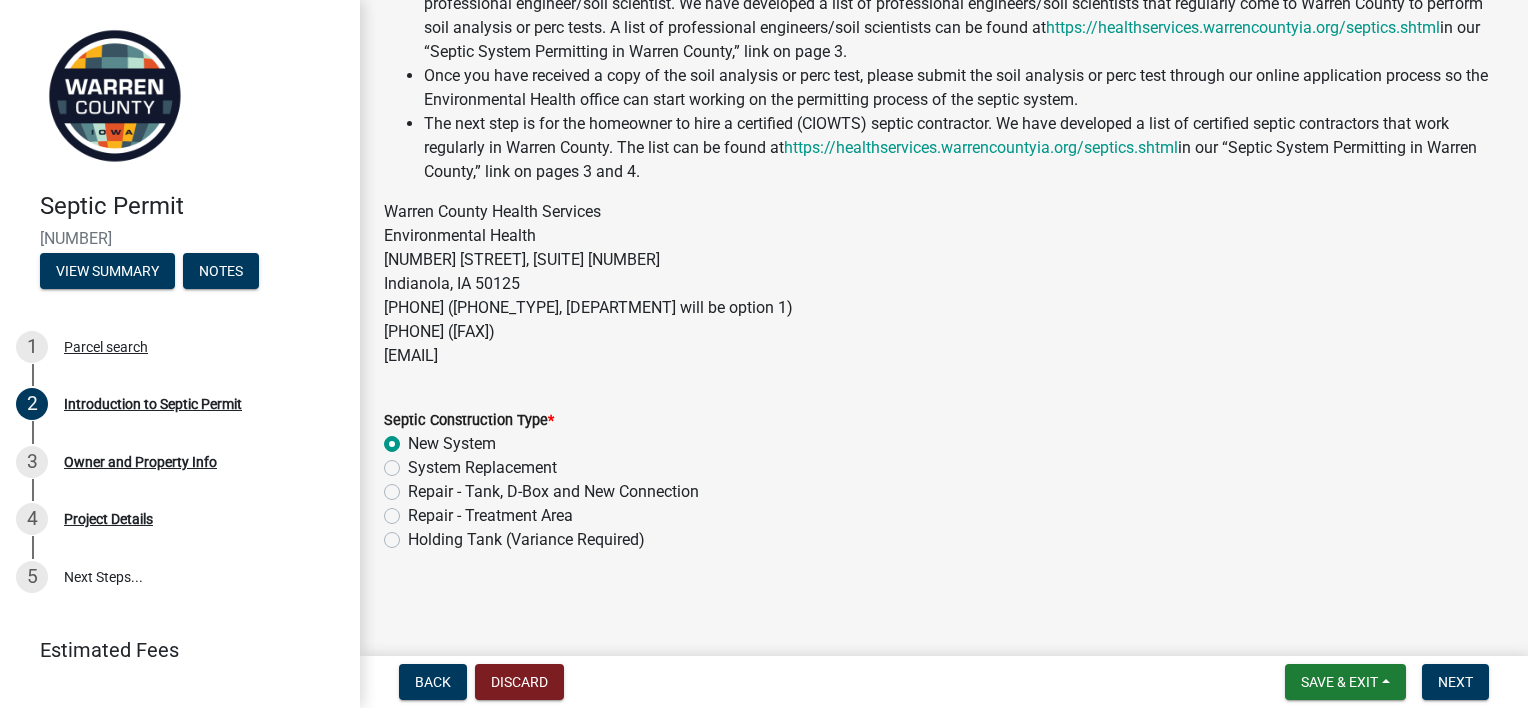 radio on "true" 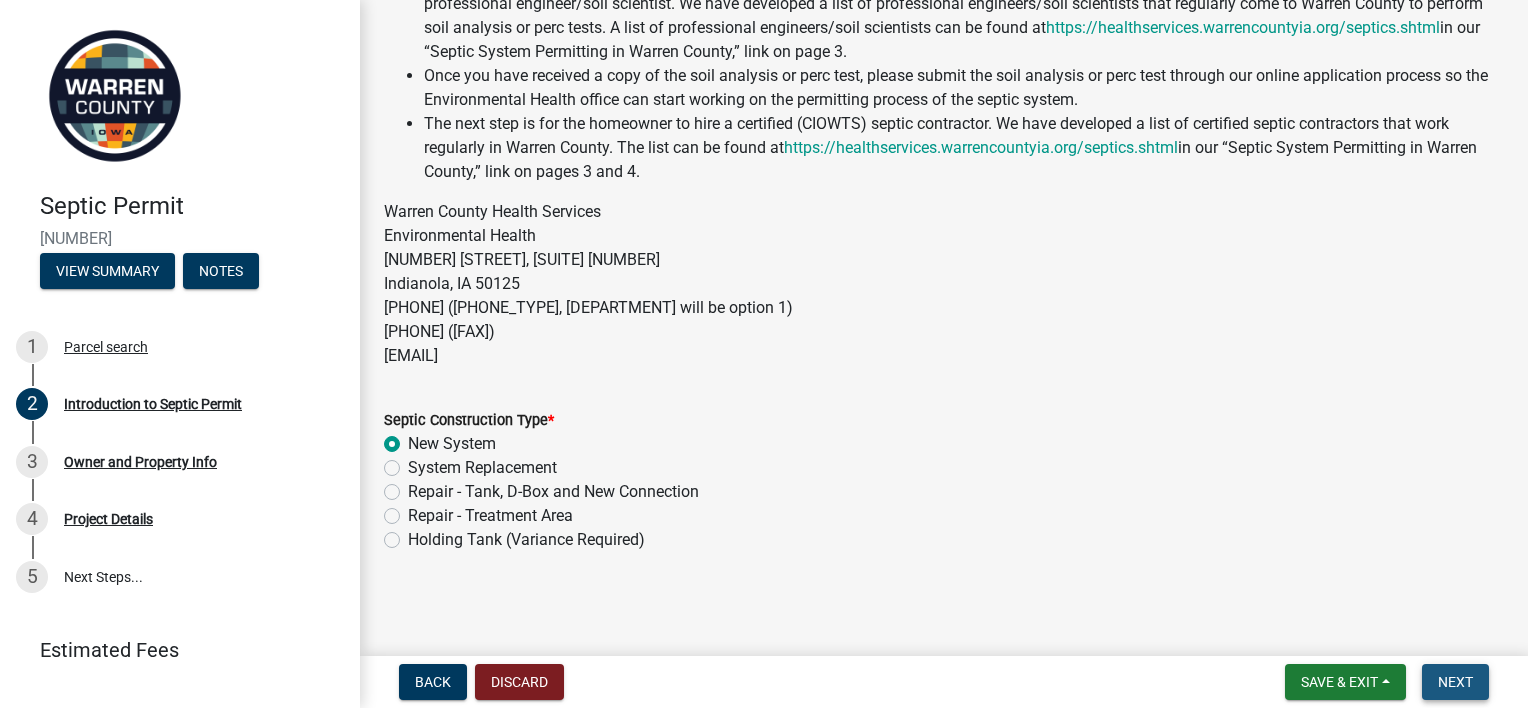 click on "Next" at bounding box center [1455, 682] 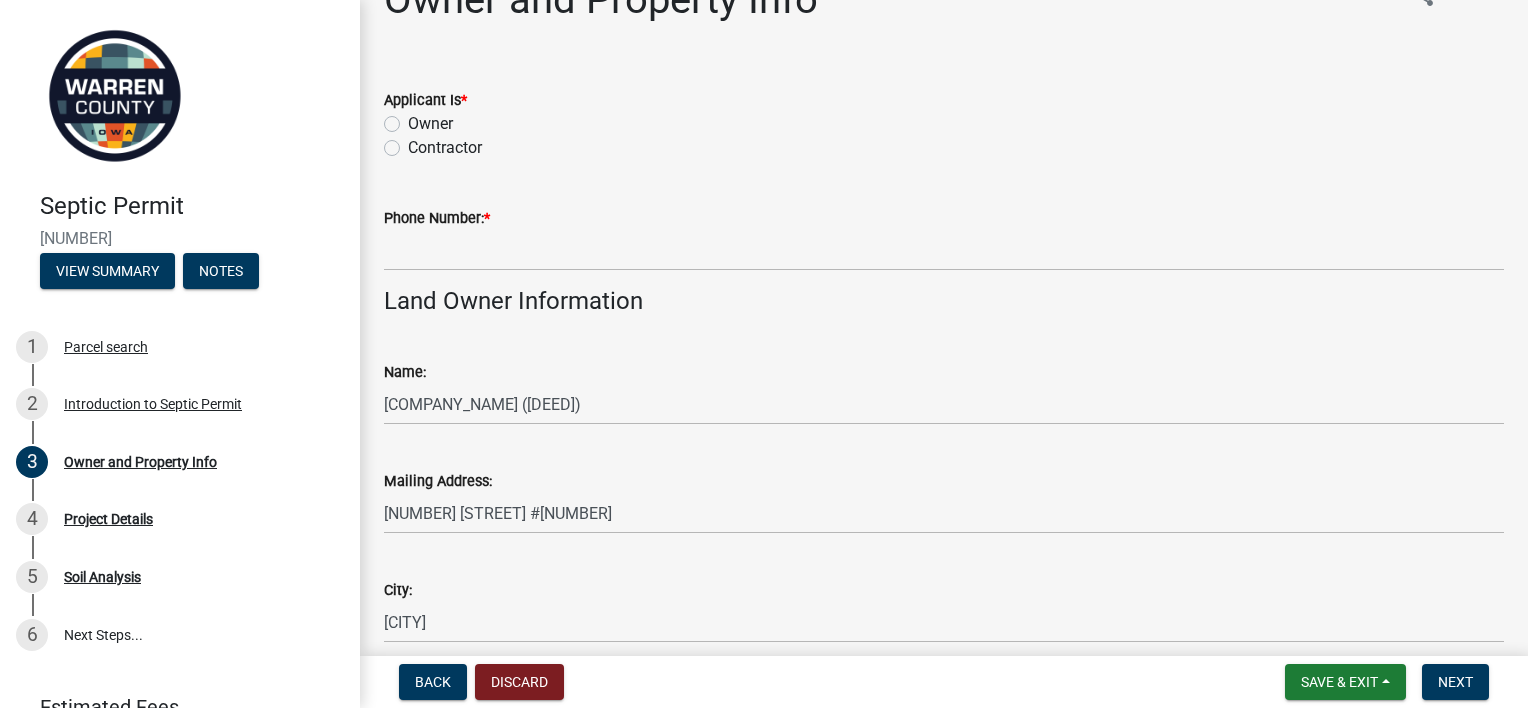 scroll, scrollTop: 0, scrollLeft: 0, axis: both 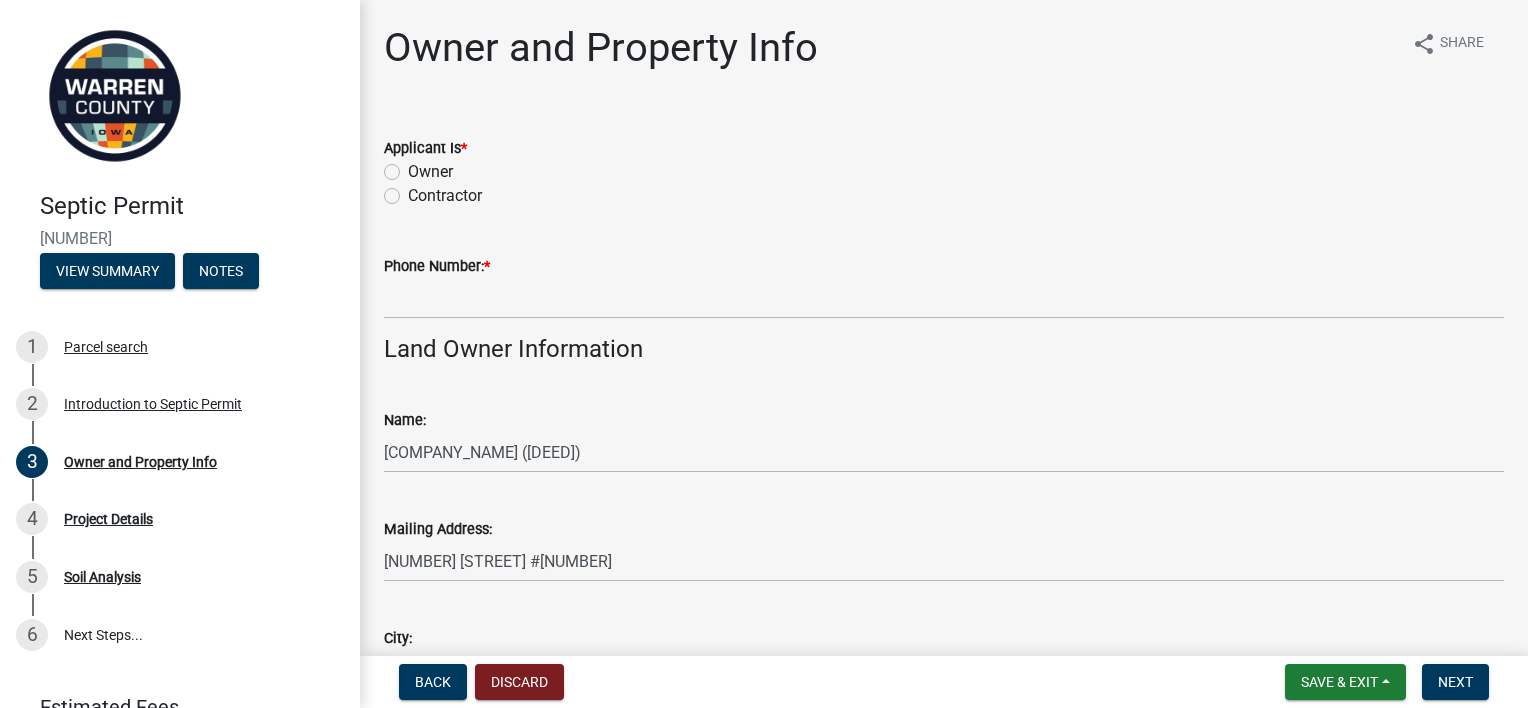 click on "Contractor" 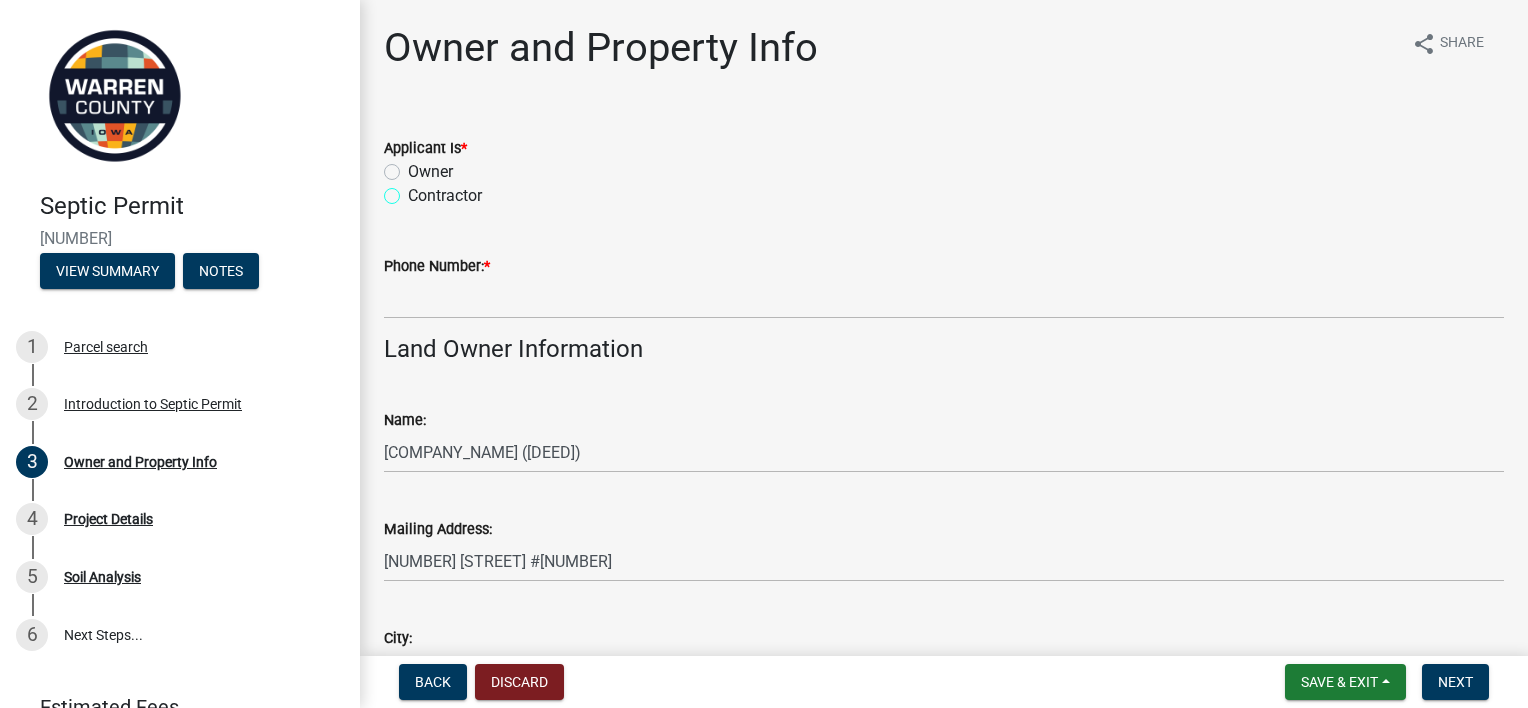 click on "Contractor" at bounding box center (414, 190) 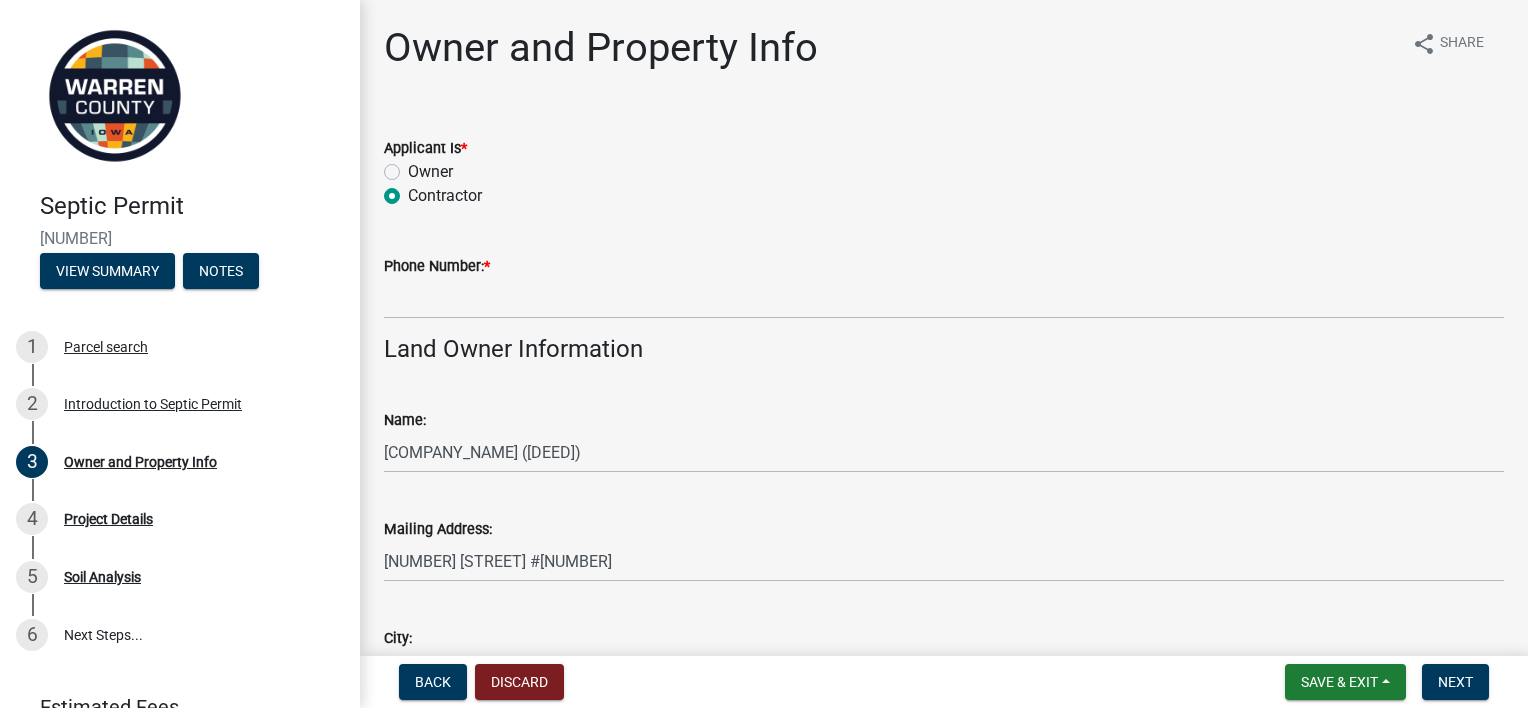 radio on "true" 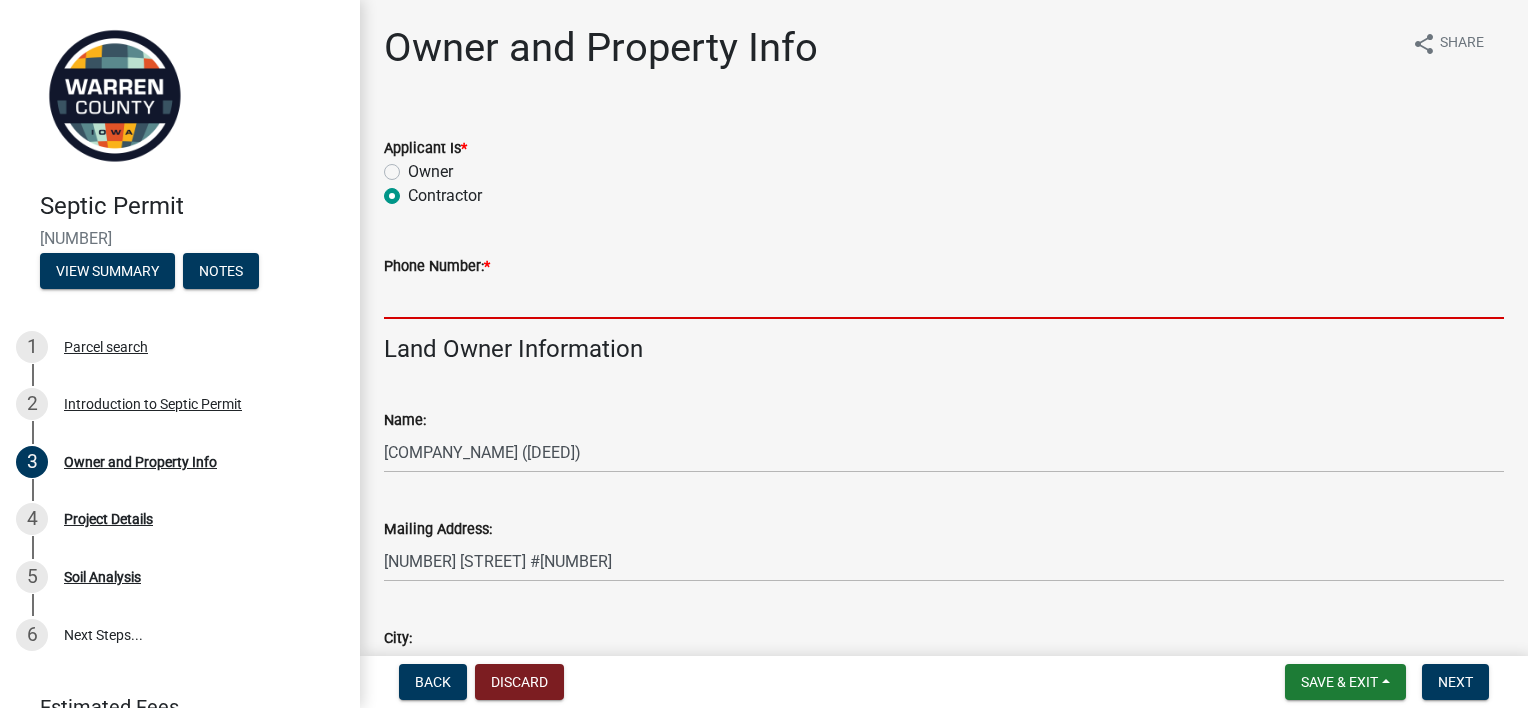 click on "Phone Number:  *" at bounding box center (944, 298) 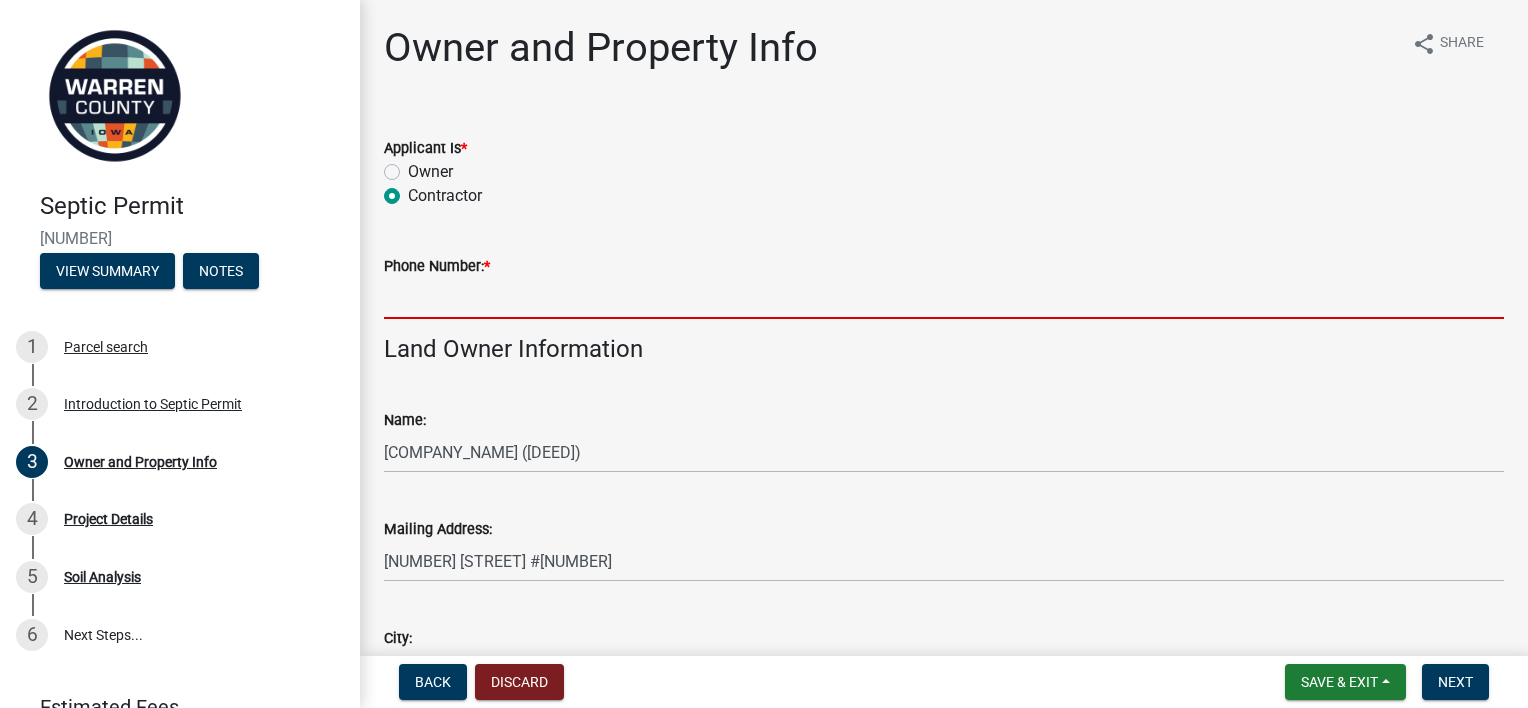 type on "([PHONE])" 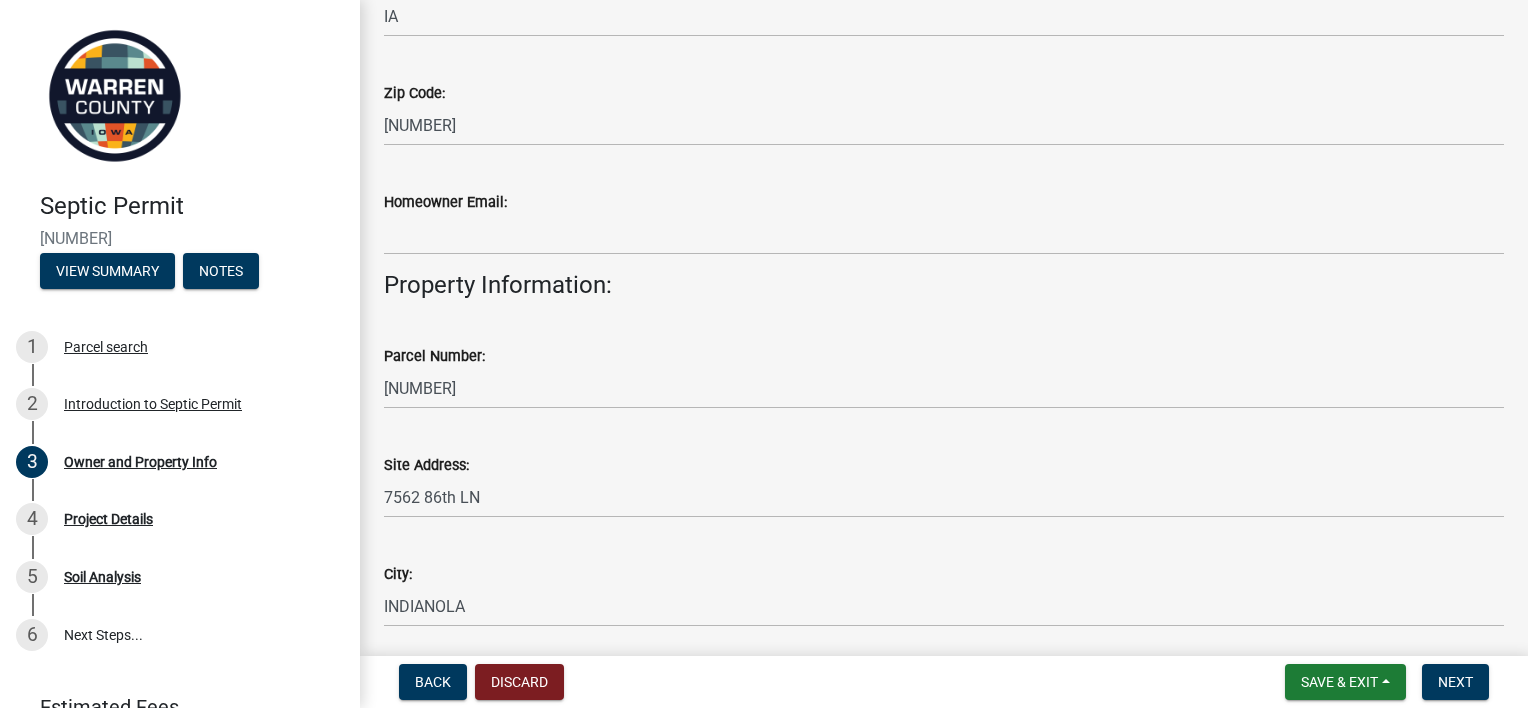 scroll, scrollTop: 782, scrollLeft: 0, axis: vertical 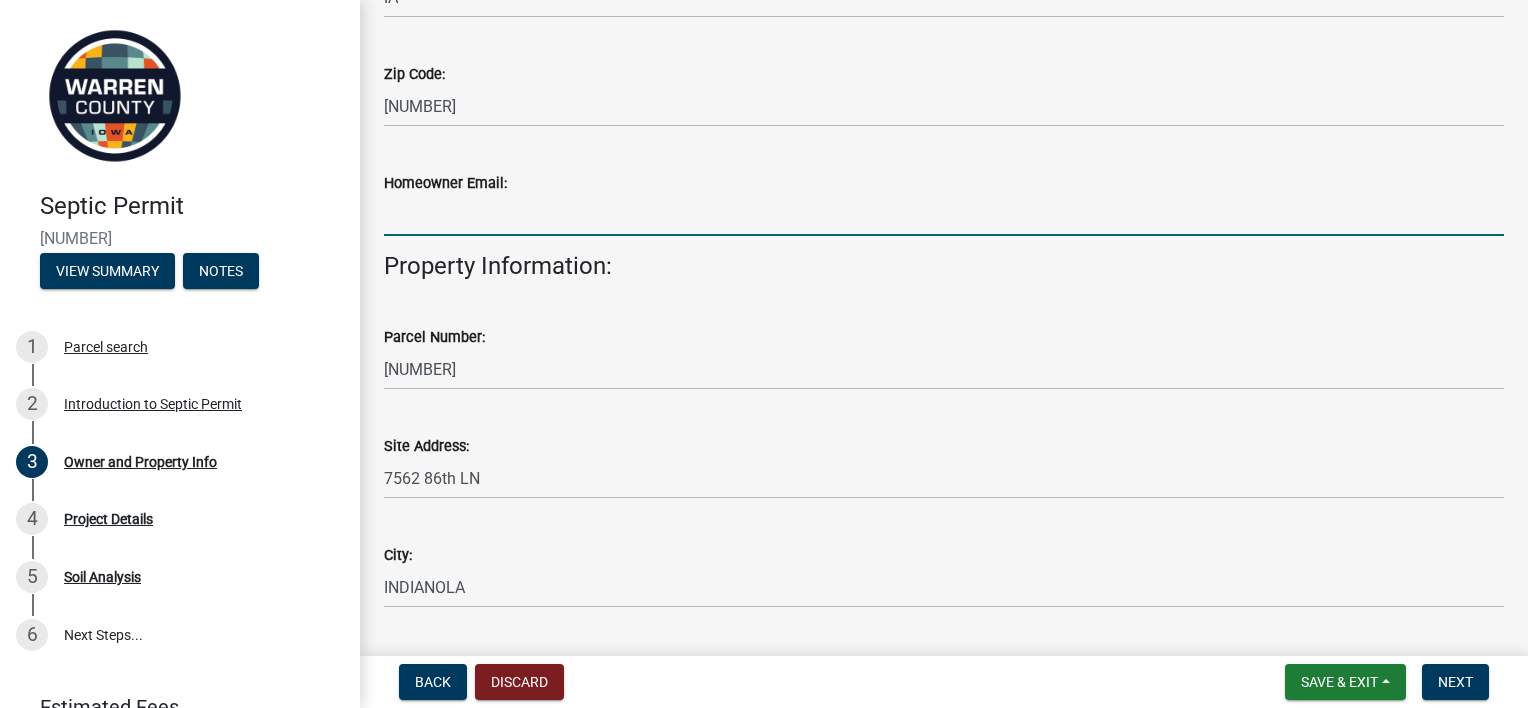 drag, startPoint x: 611, startPoint y: 214, endPoint x: 501, endPoint y: 215, distance: 110.00455 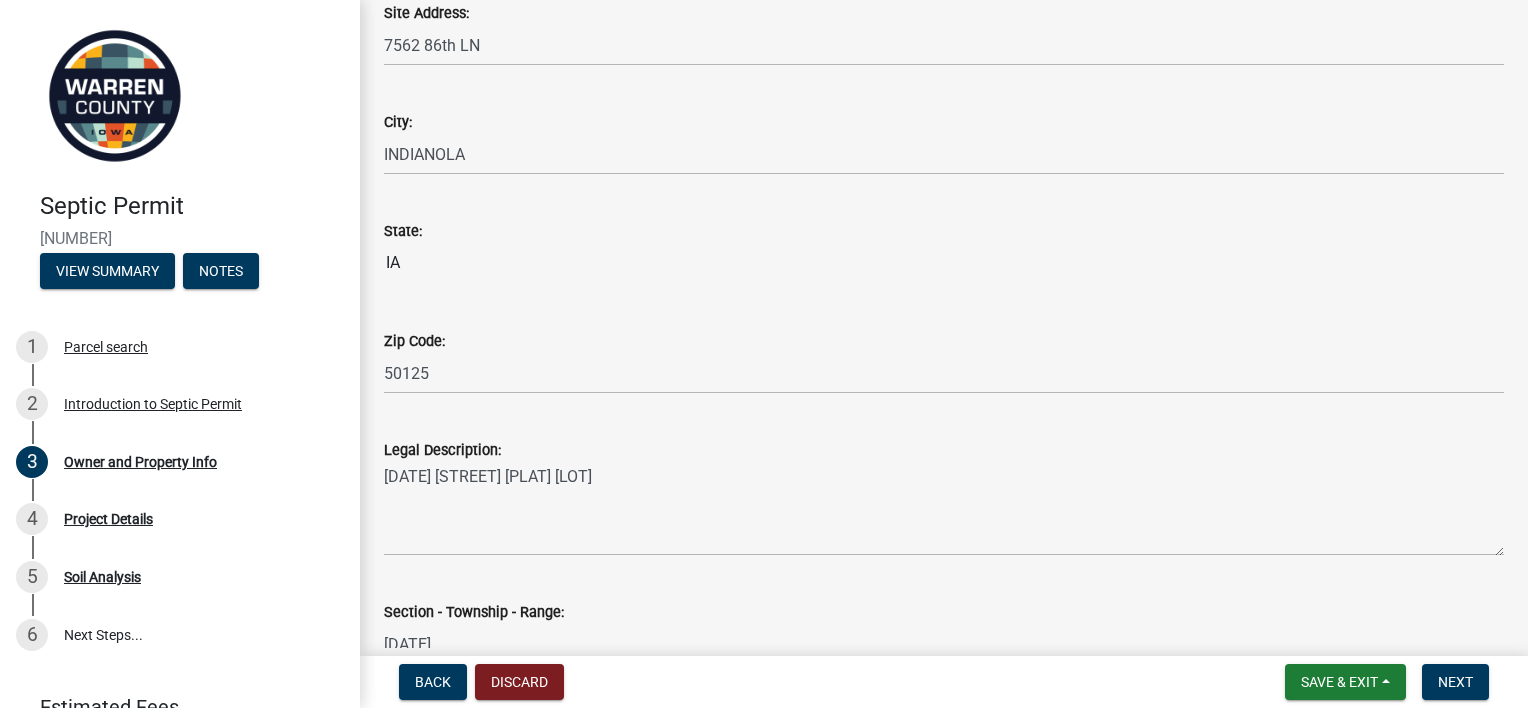 scroll, scrollTop: 1325, scrollLeft: 0, axis: vertical 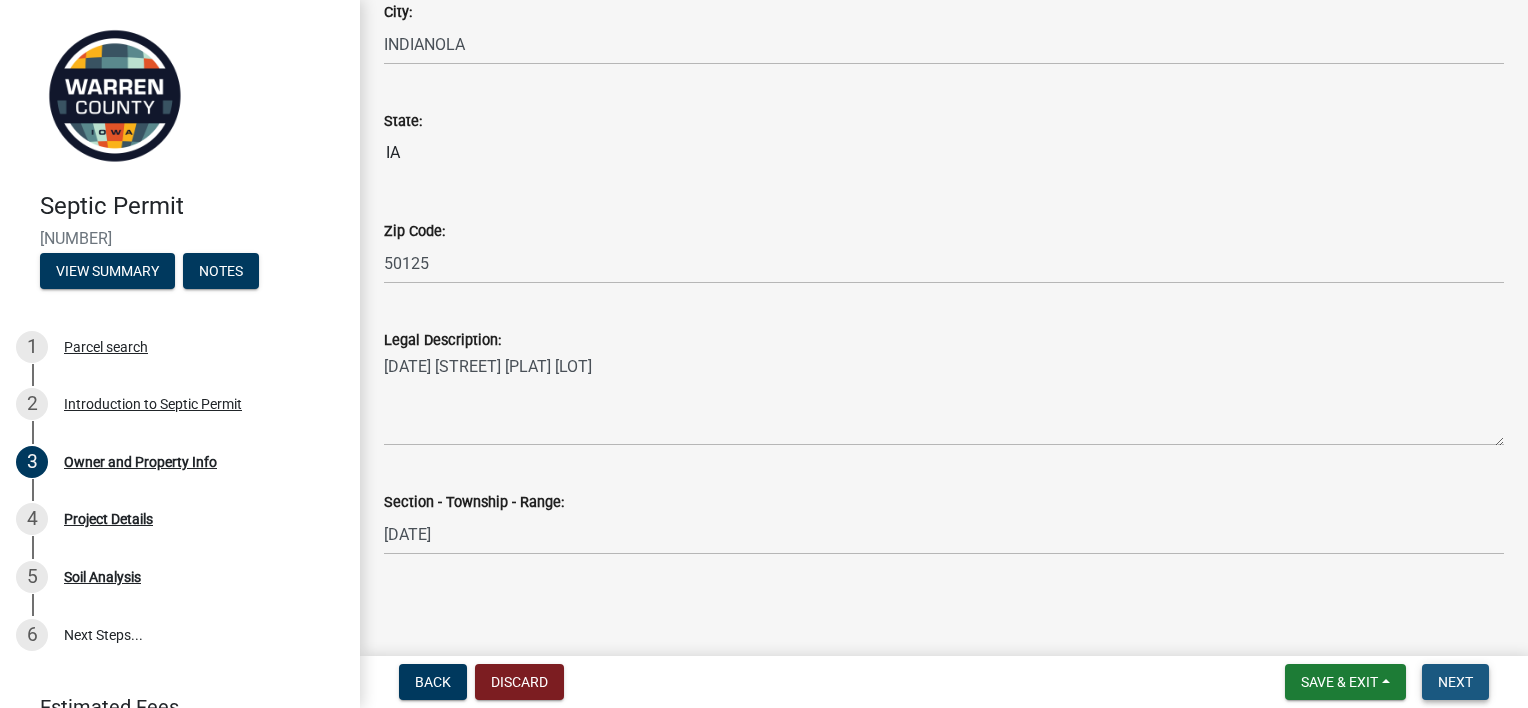 click on "Next" at bounding box center (1455, 682) 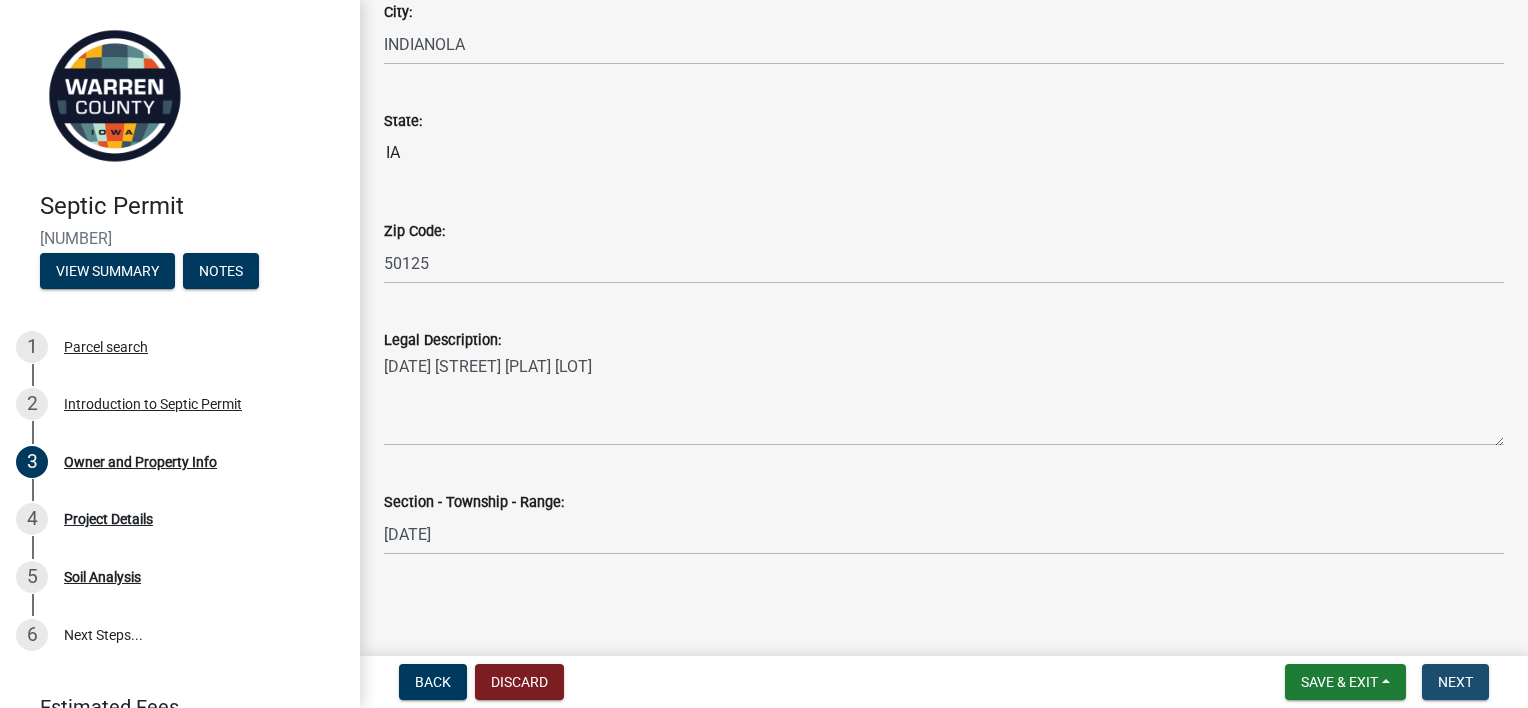 scroll, scrollTop: 0, scrollLeft: 0, axis: both 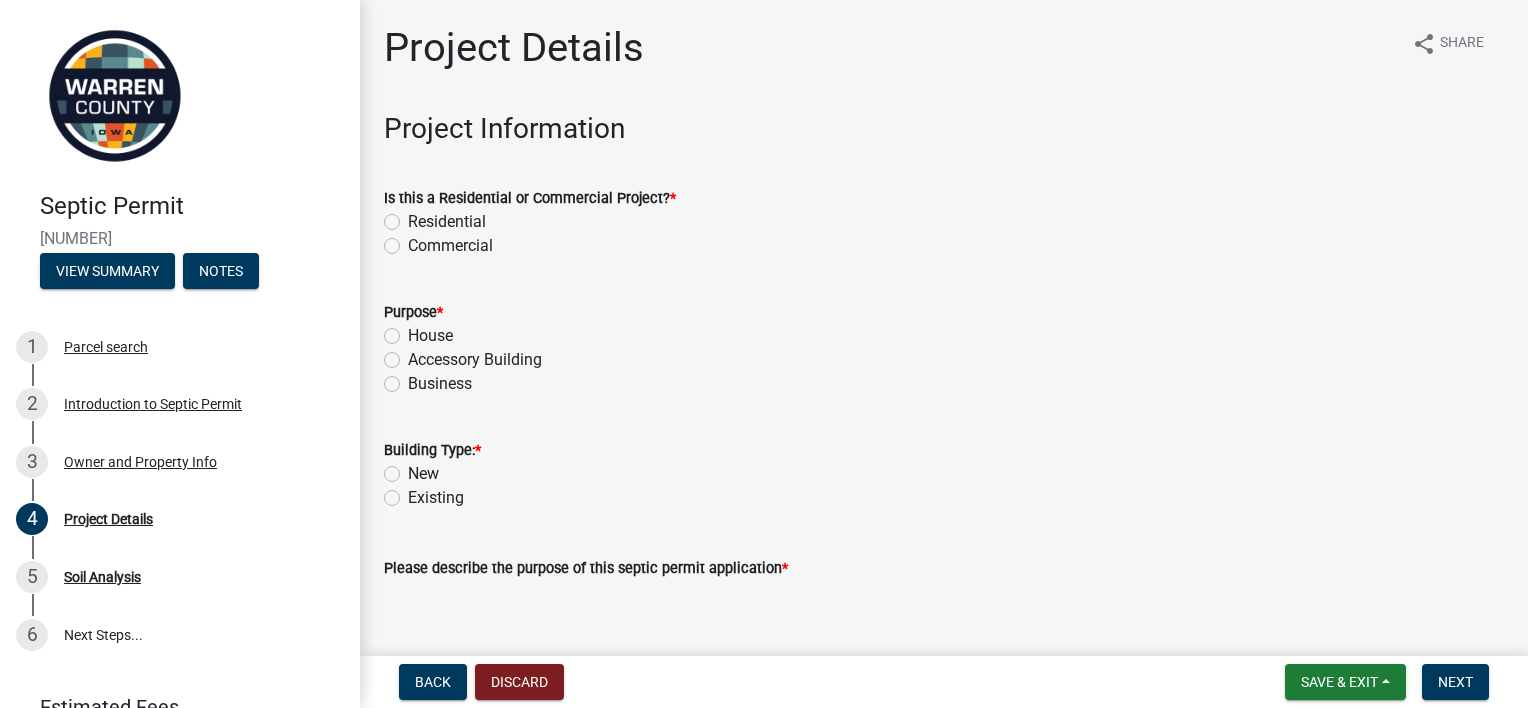 click on "Residential" 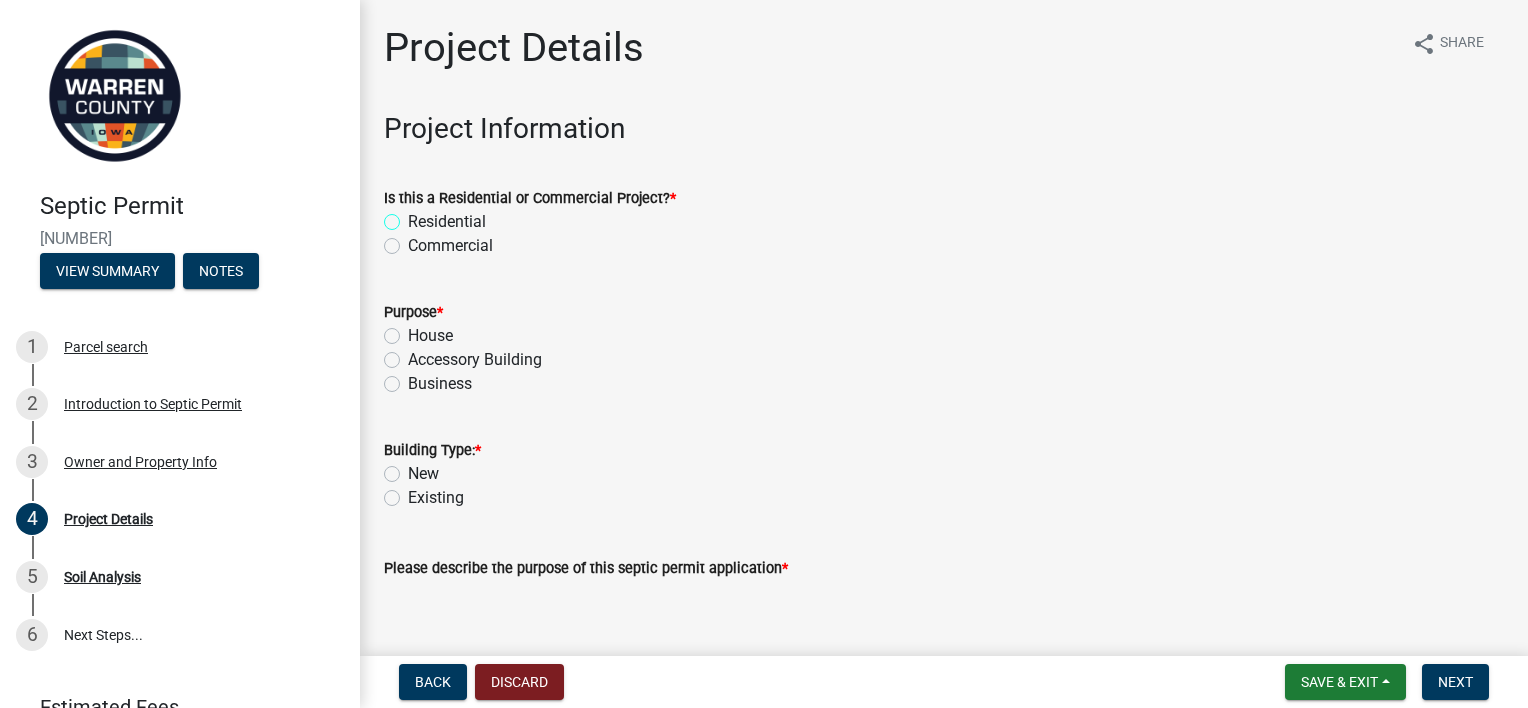 click on "Residential" at bounding box center (414, 216) 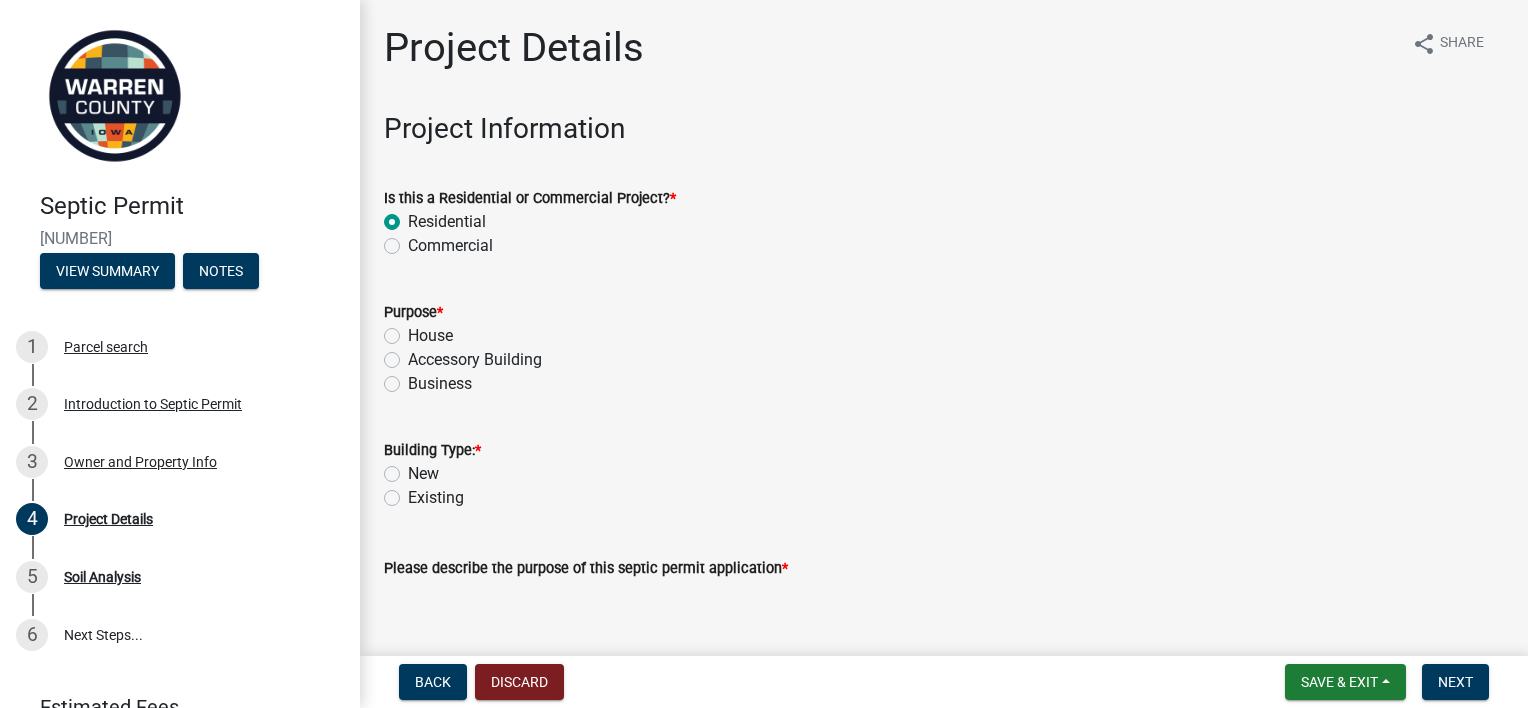 radio on "true" 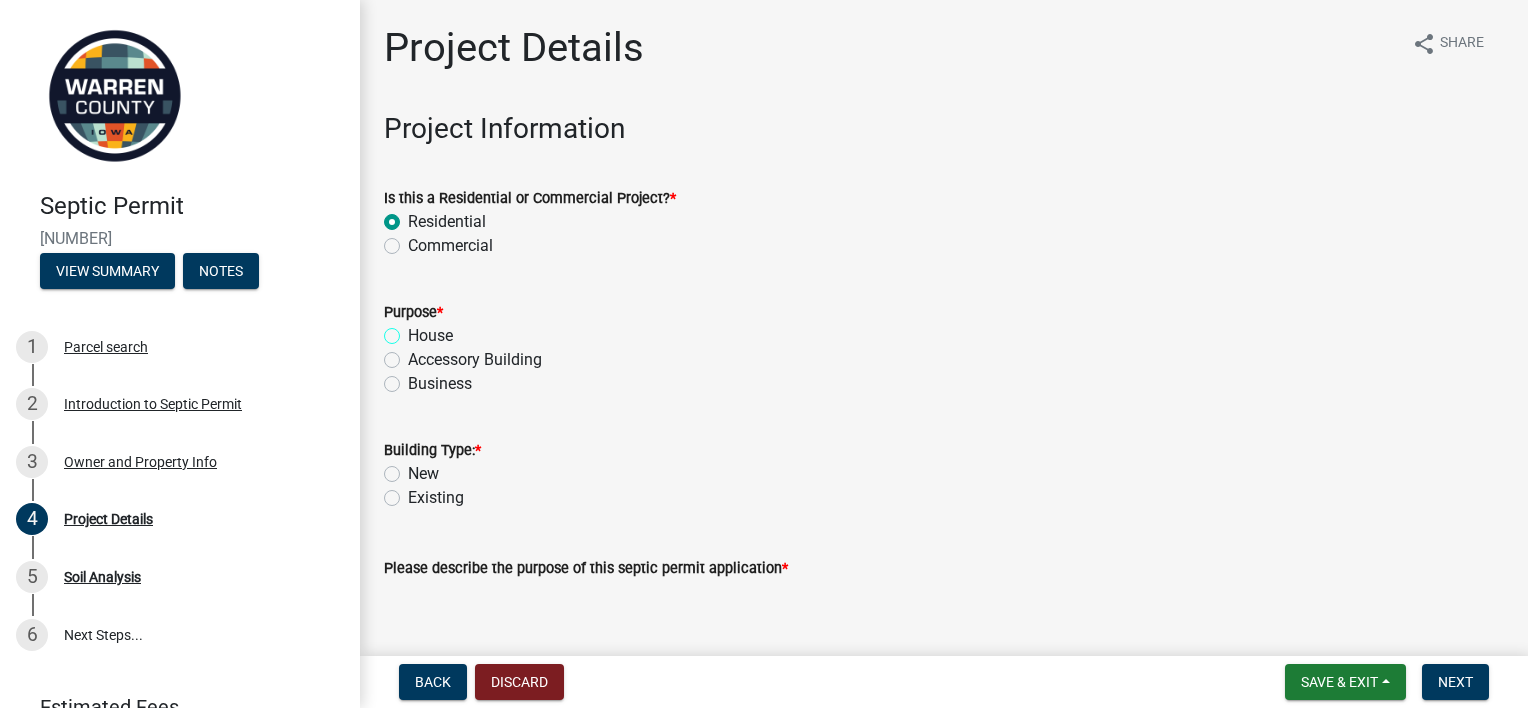 click on "House" at bounding box center (414, 330) 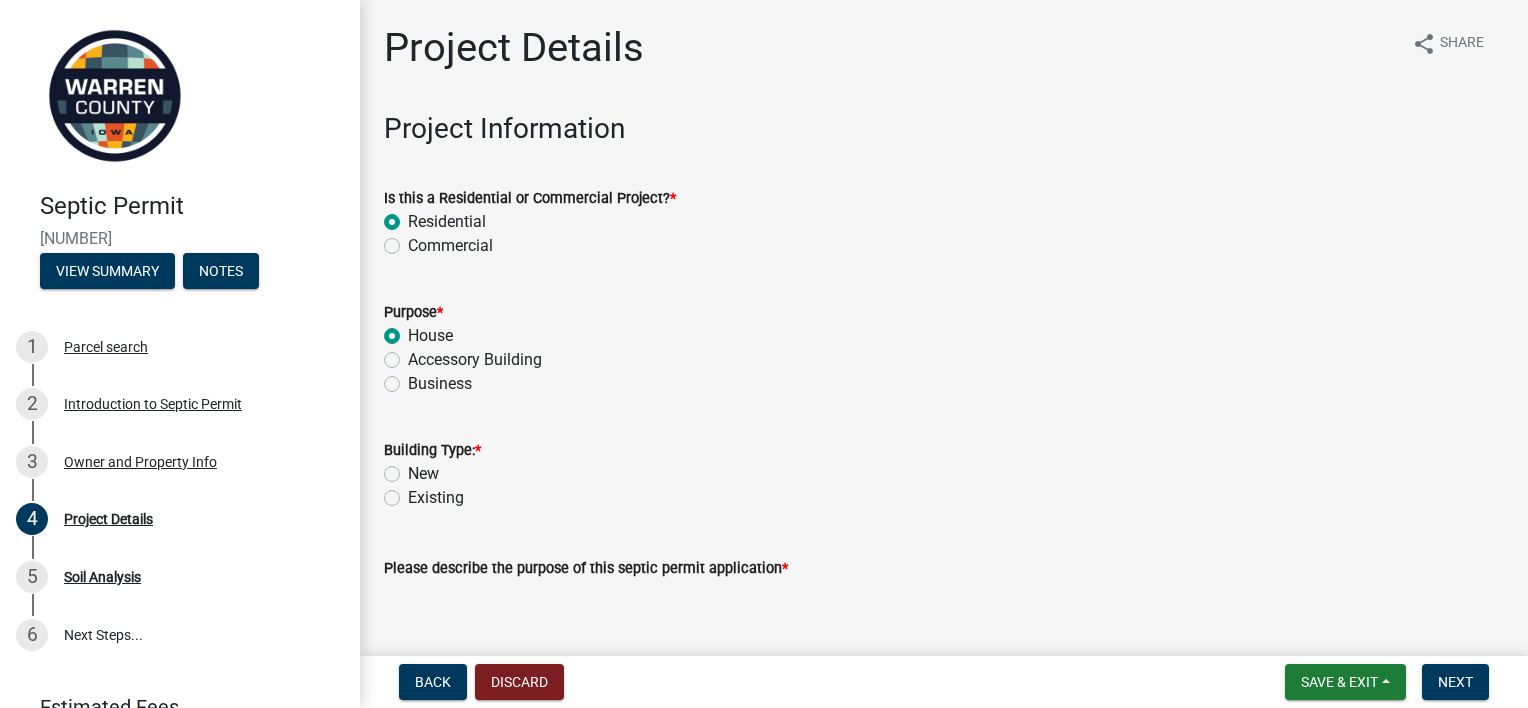 radio on "true" 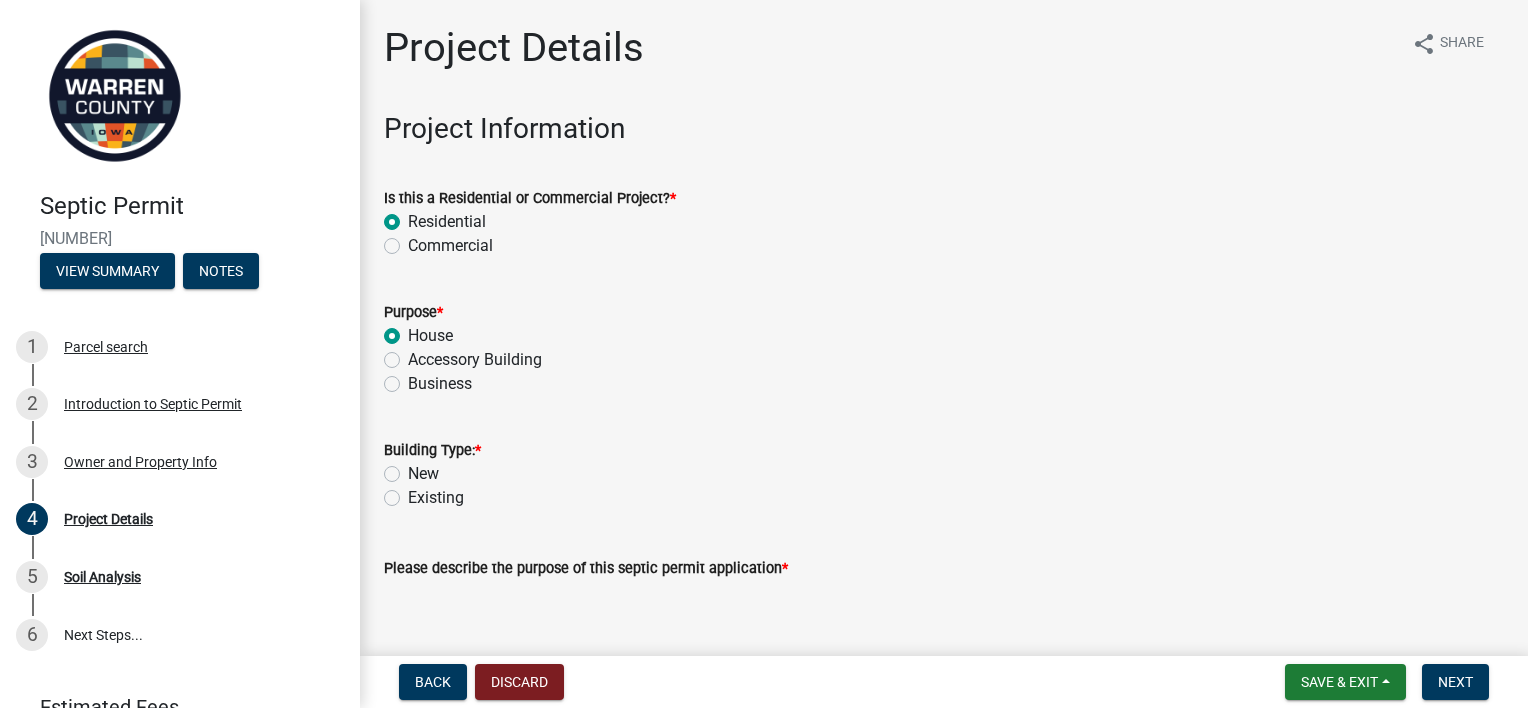 click on "New" 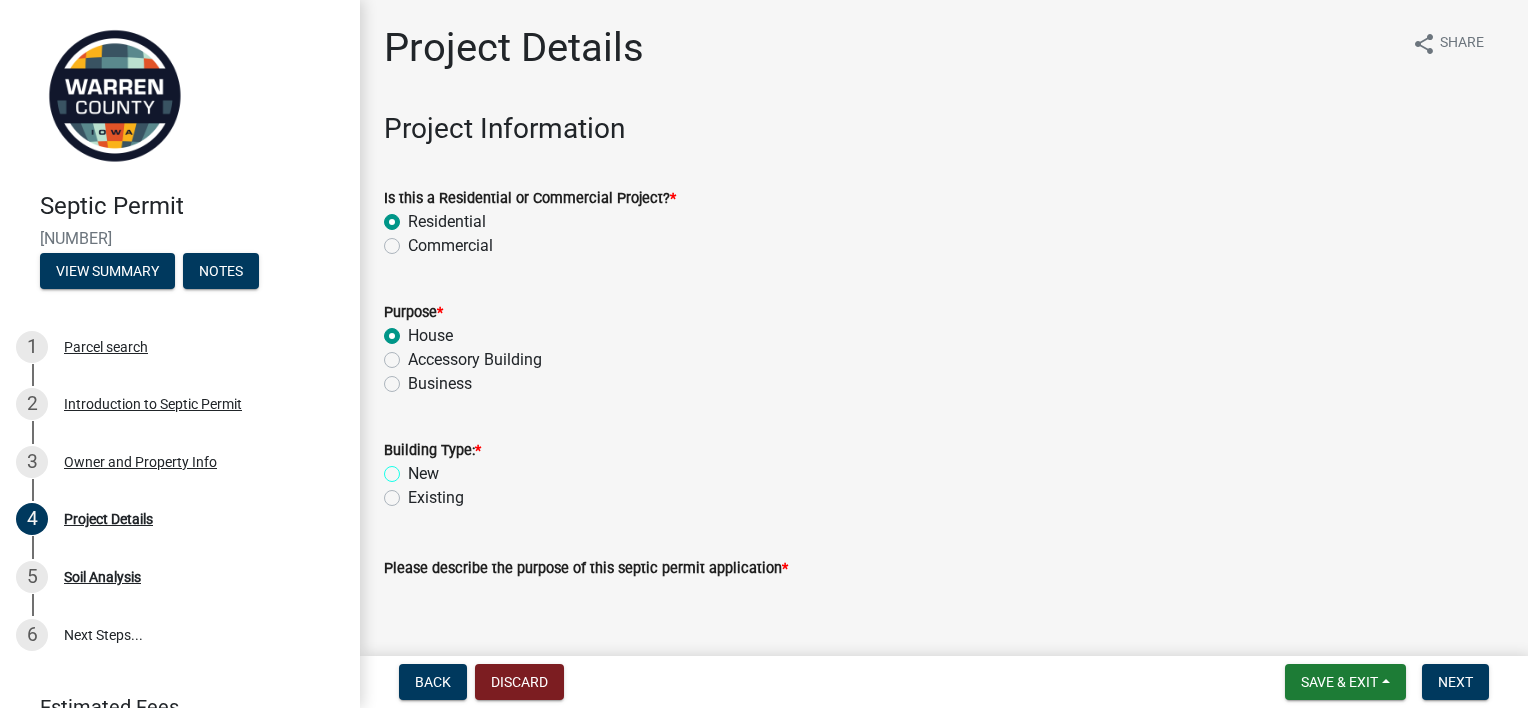 click on "New" at bounding box center (414, 468) 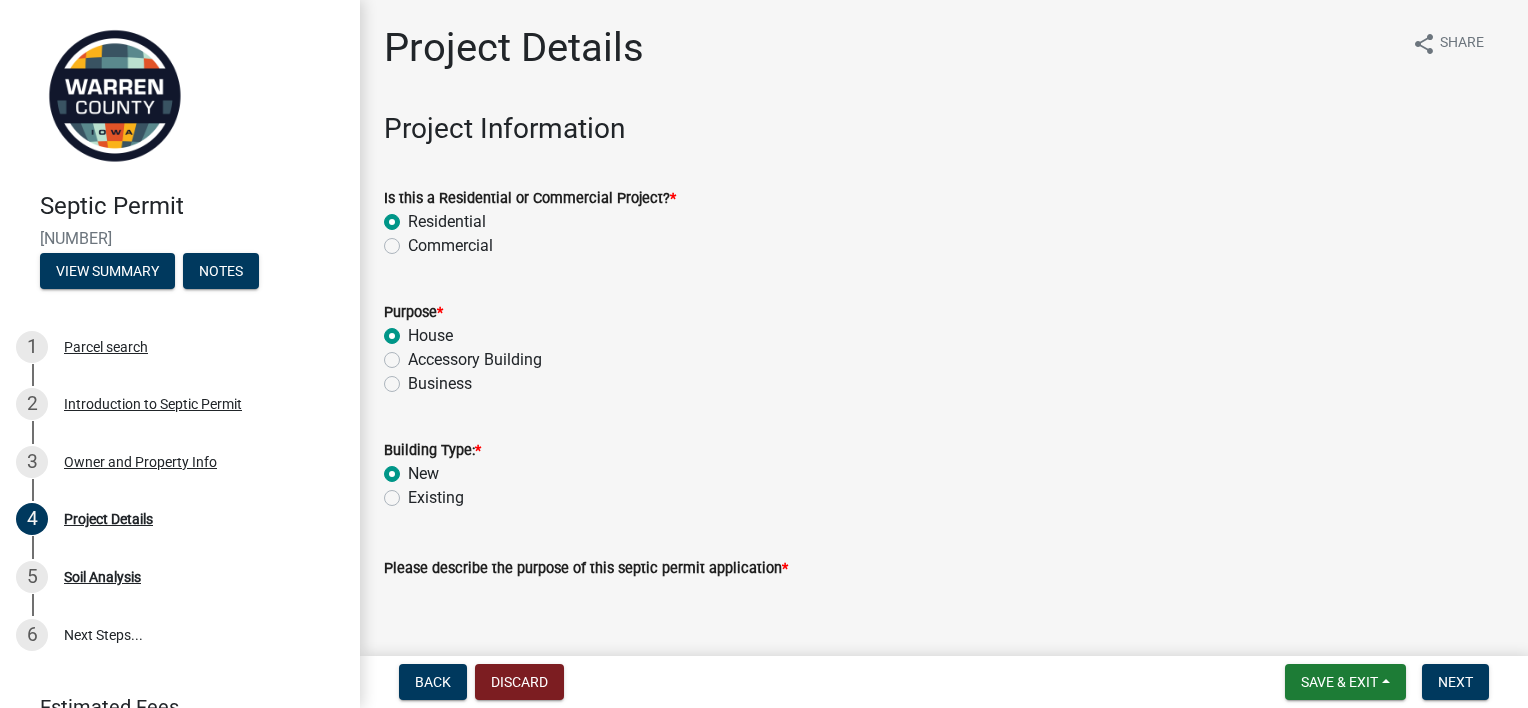 radio on "true" 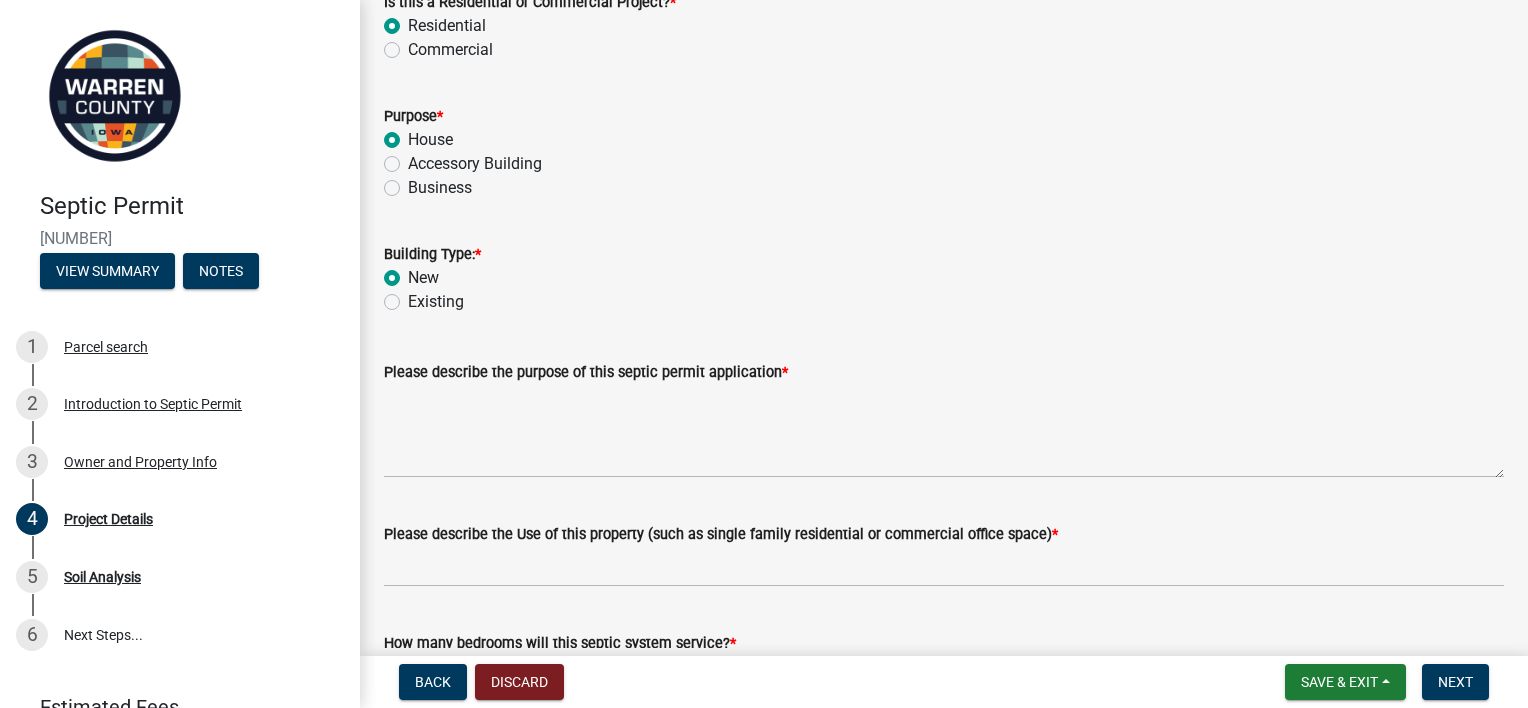 scroll, scrollTop: 211, scrollLeft: 0, axis: vertical 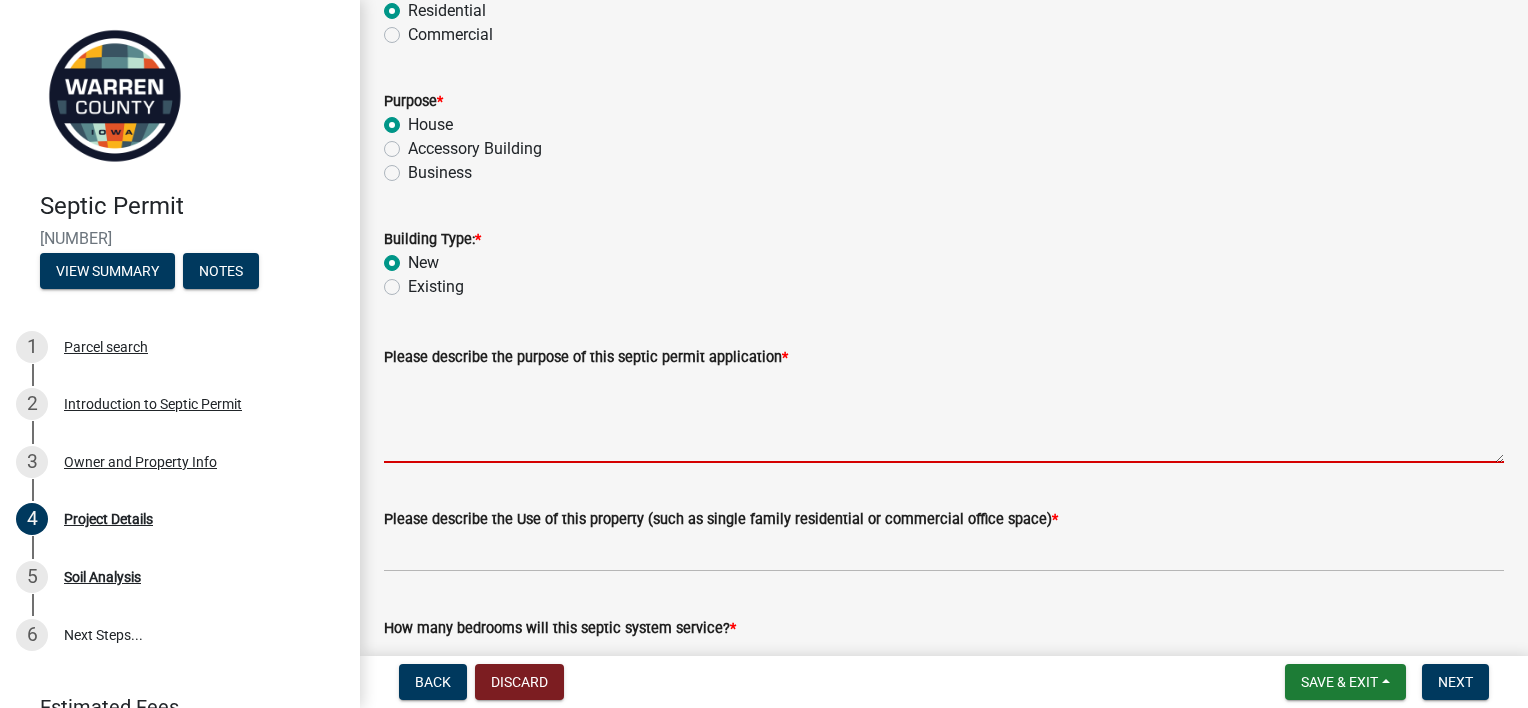 click on "Please describe the purpose of this septic permit application  *" at bounding box center [944, 416] 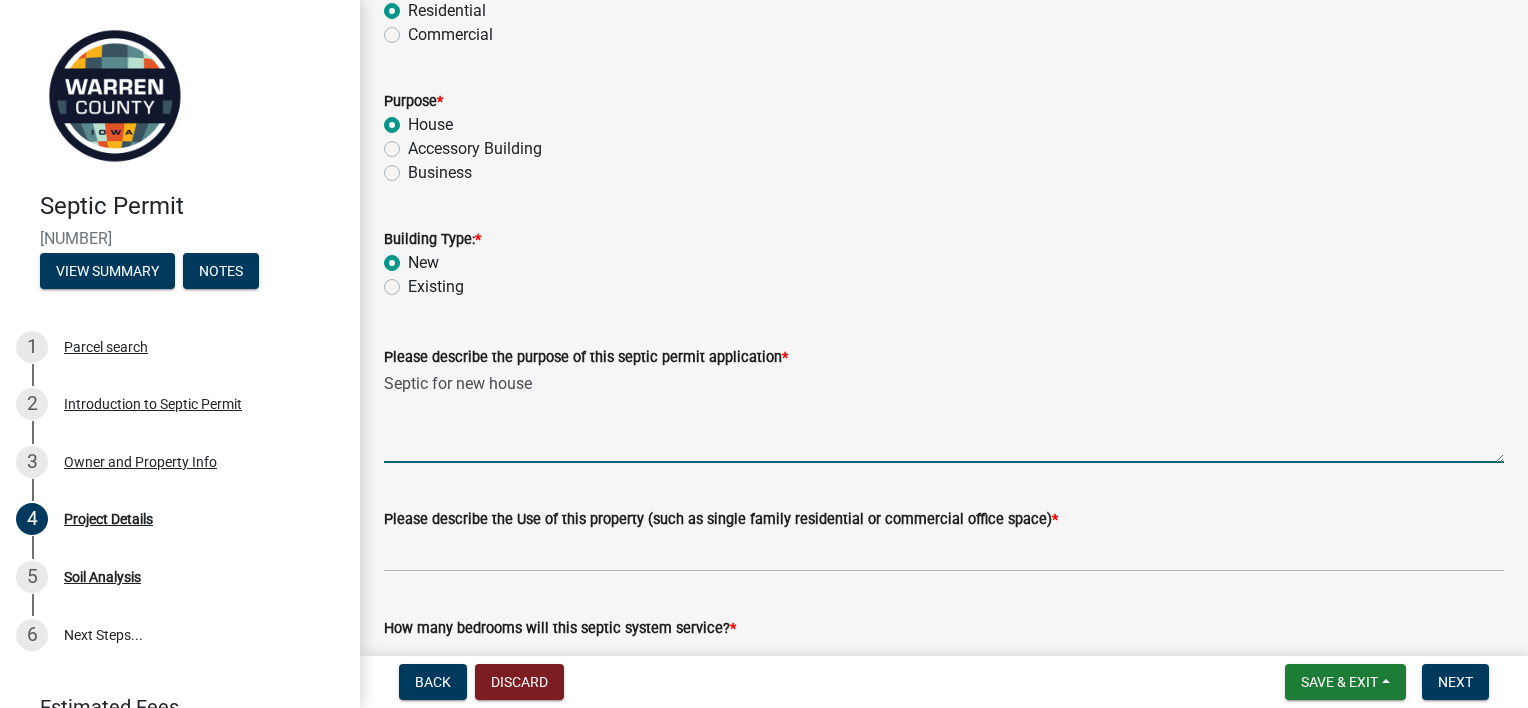 type on "Septic for new house" 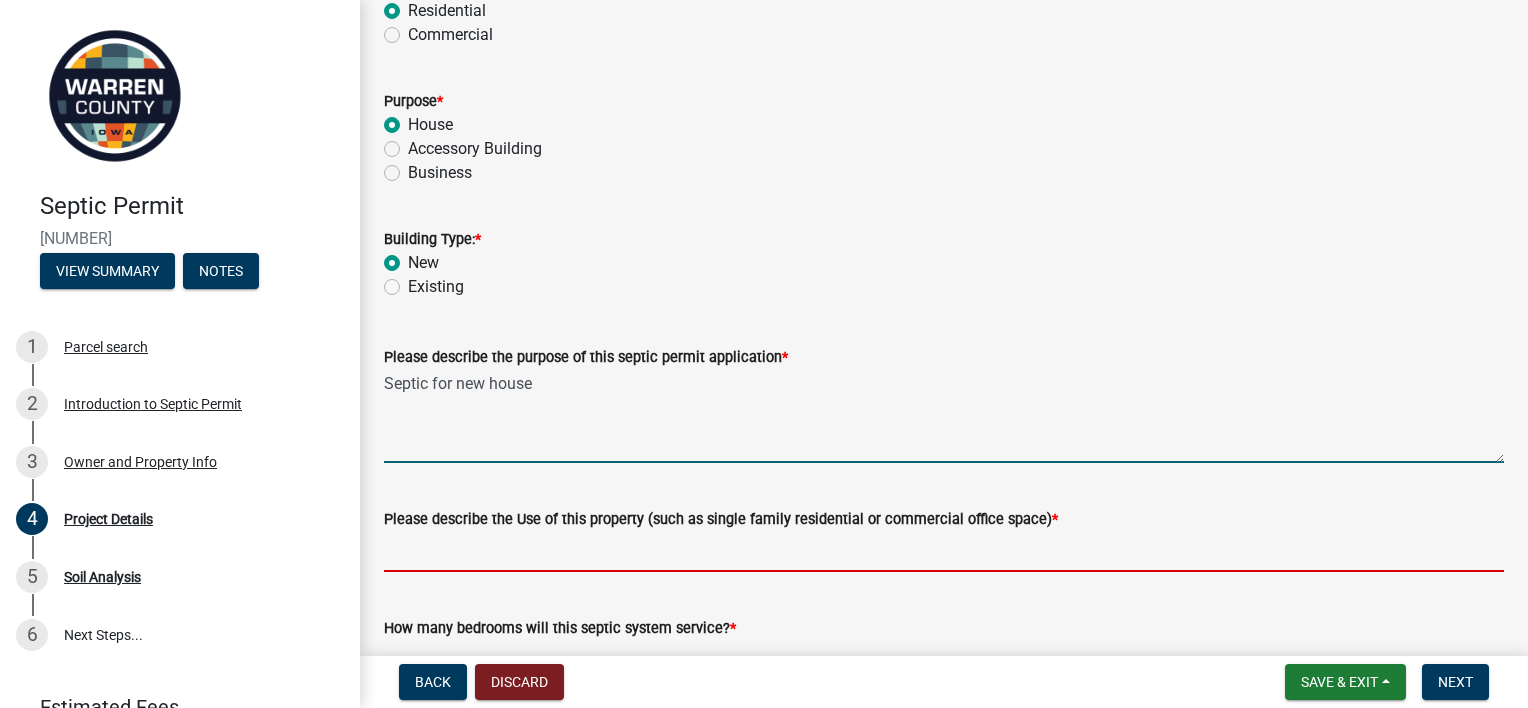 click on "Please describe the Use of this property (such as single family residential or commercial office space)  *" at bounding box center [944, 551] 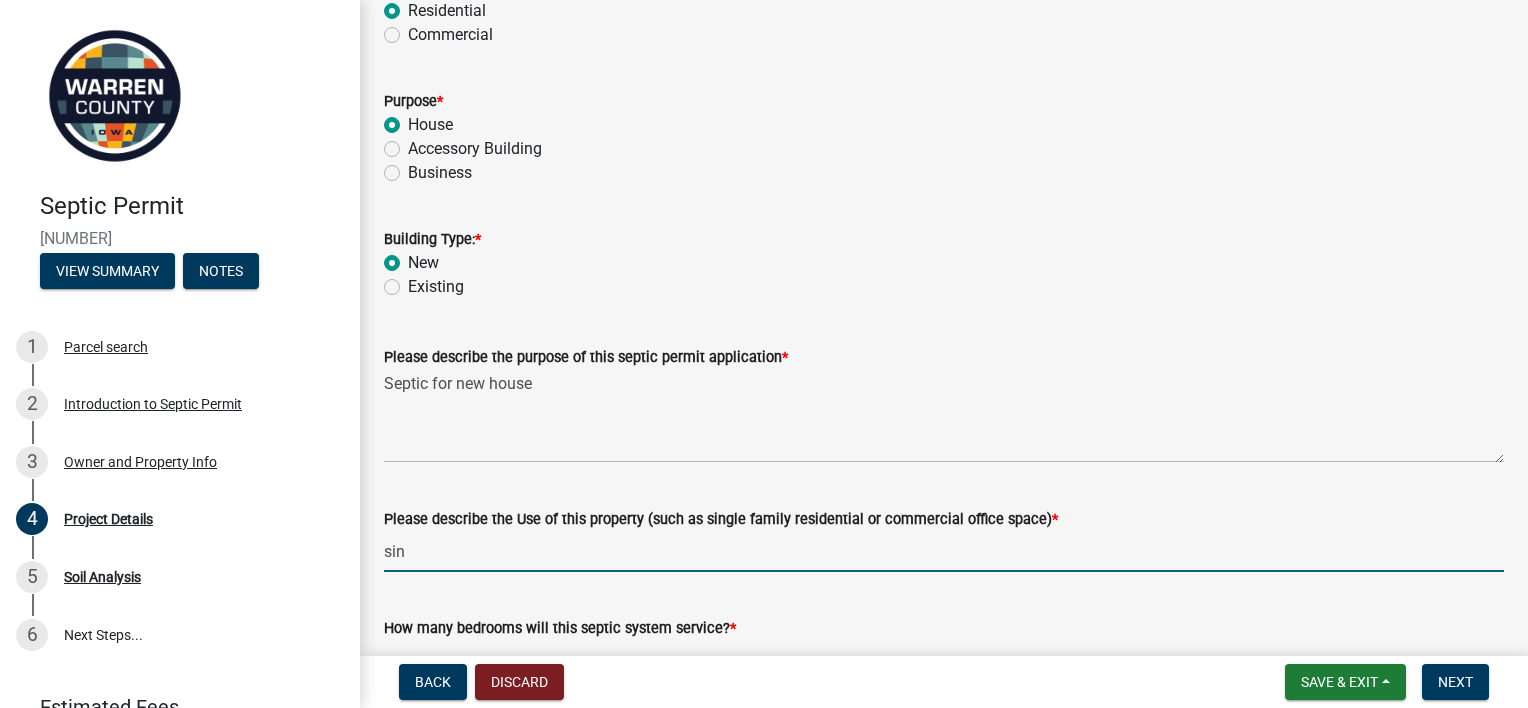 type on "Single family home" 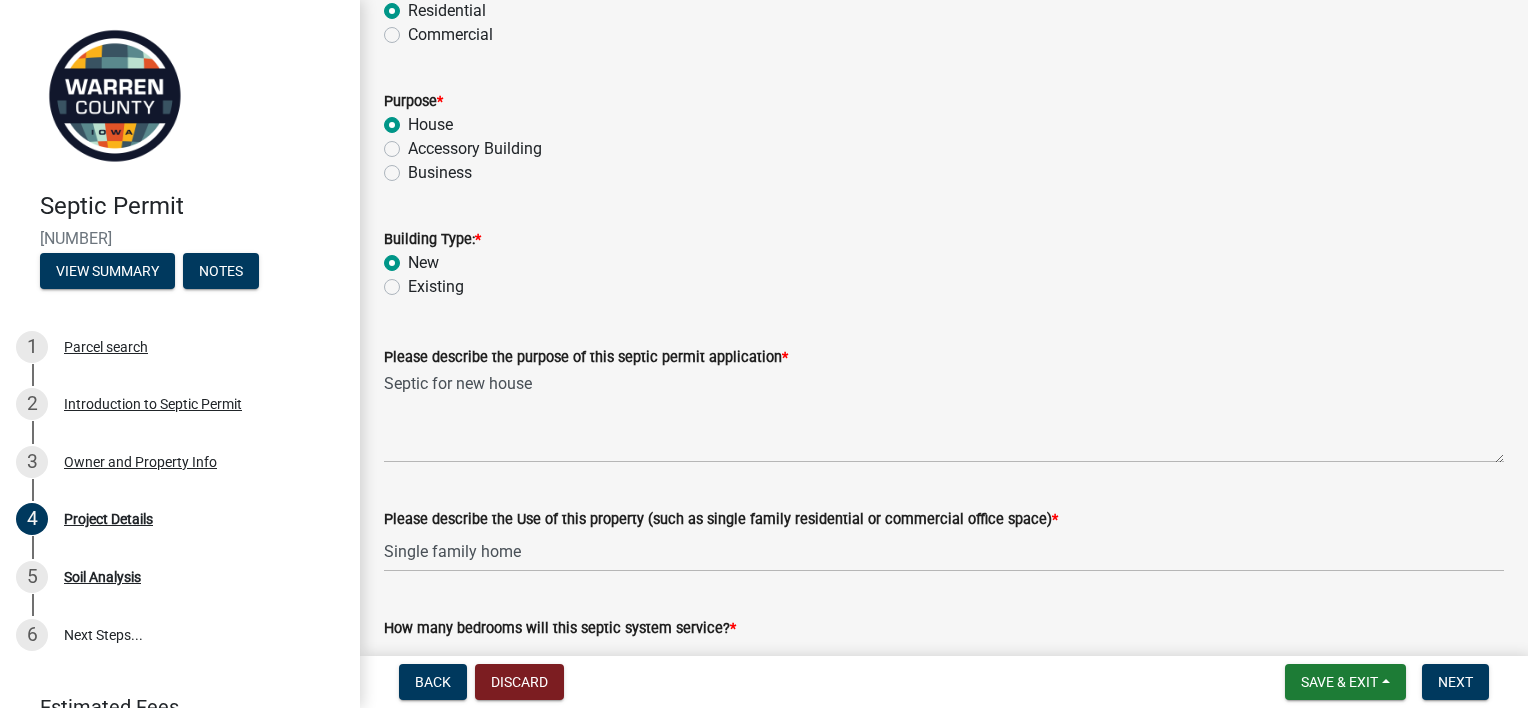 scroll, scrollTop: 244, scrollLeft: 0, axis: vertical 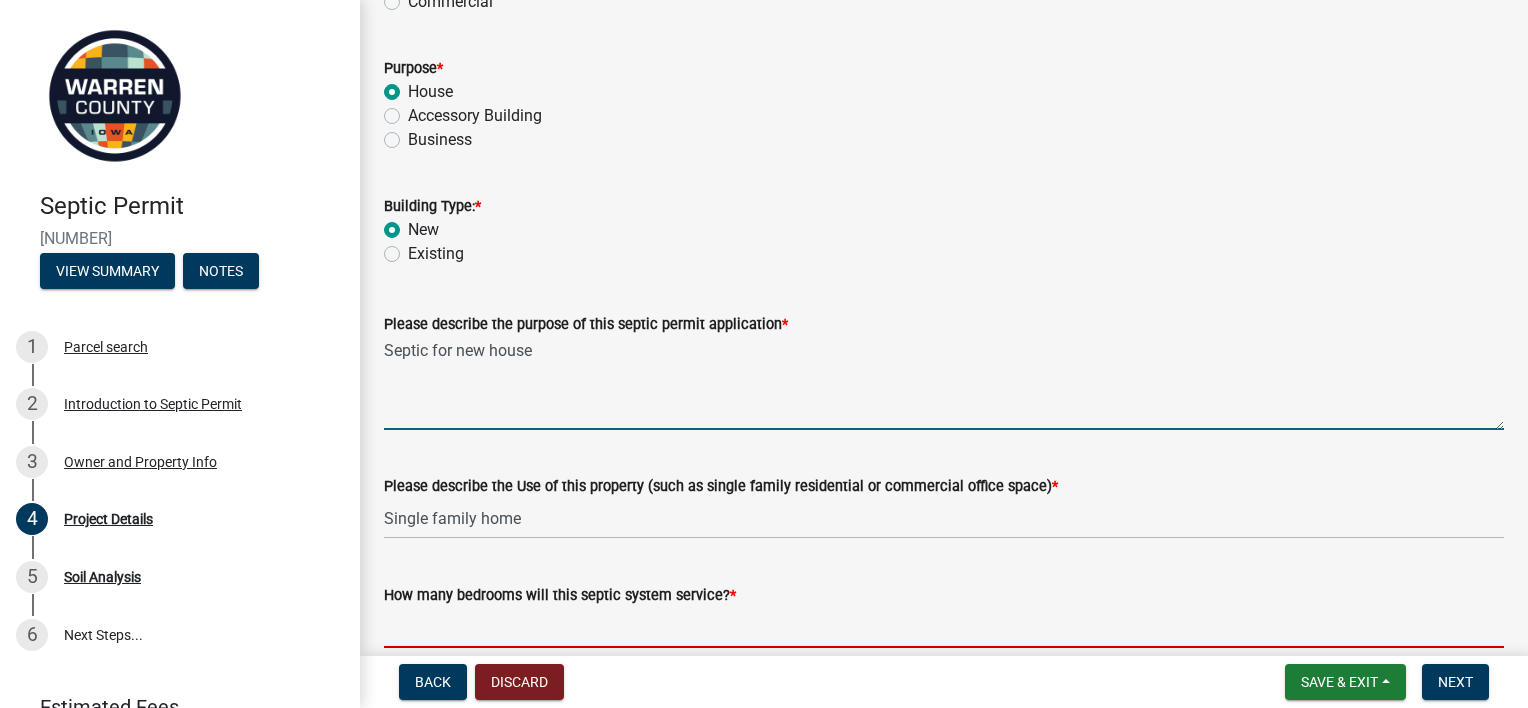 click on "Septic for new house" at bounding box center (944, 383) 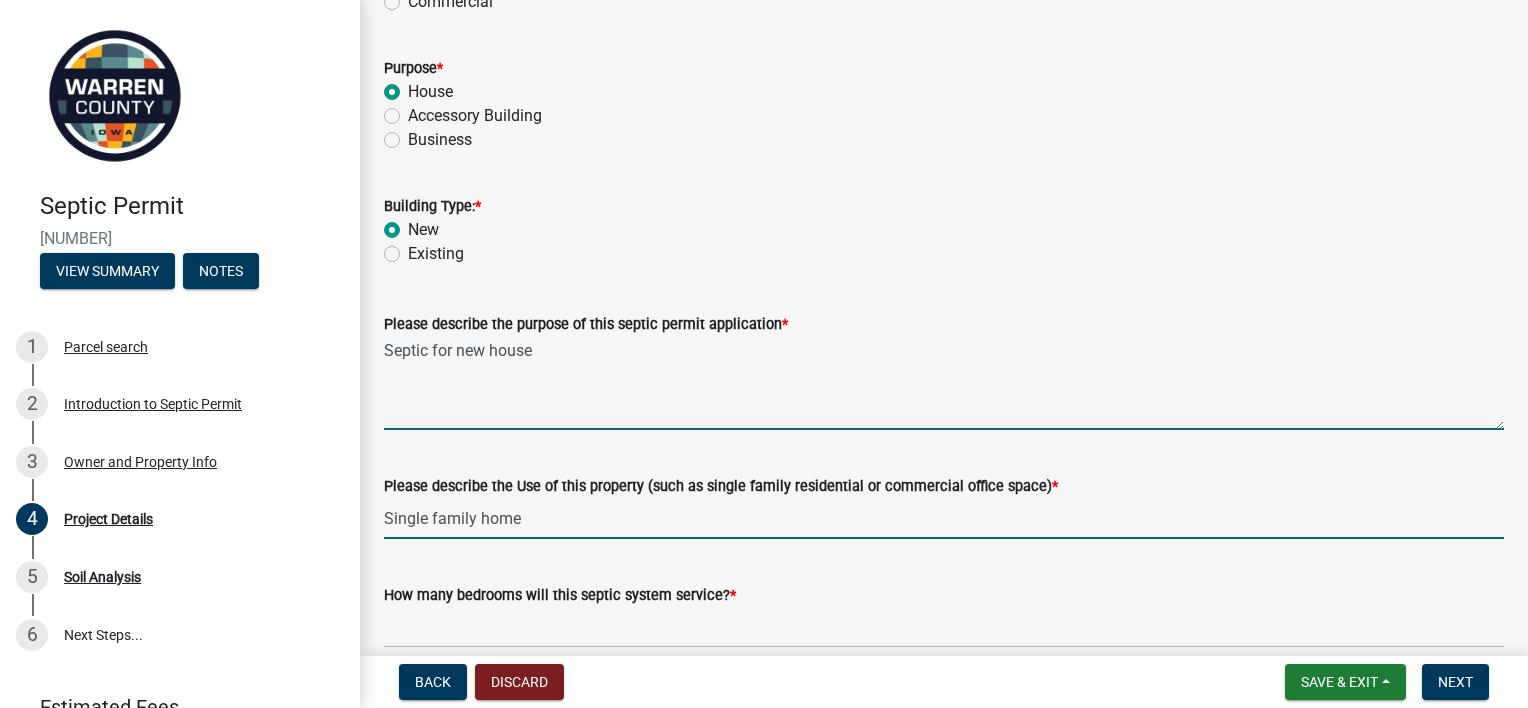 click on "Single family home" at bounding box center (944, 518) 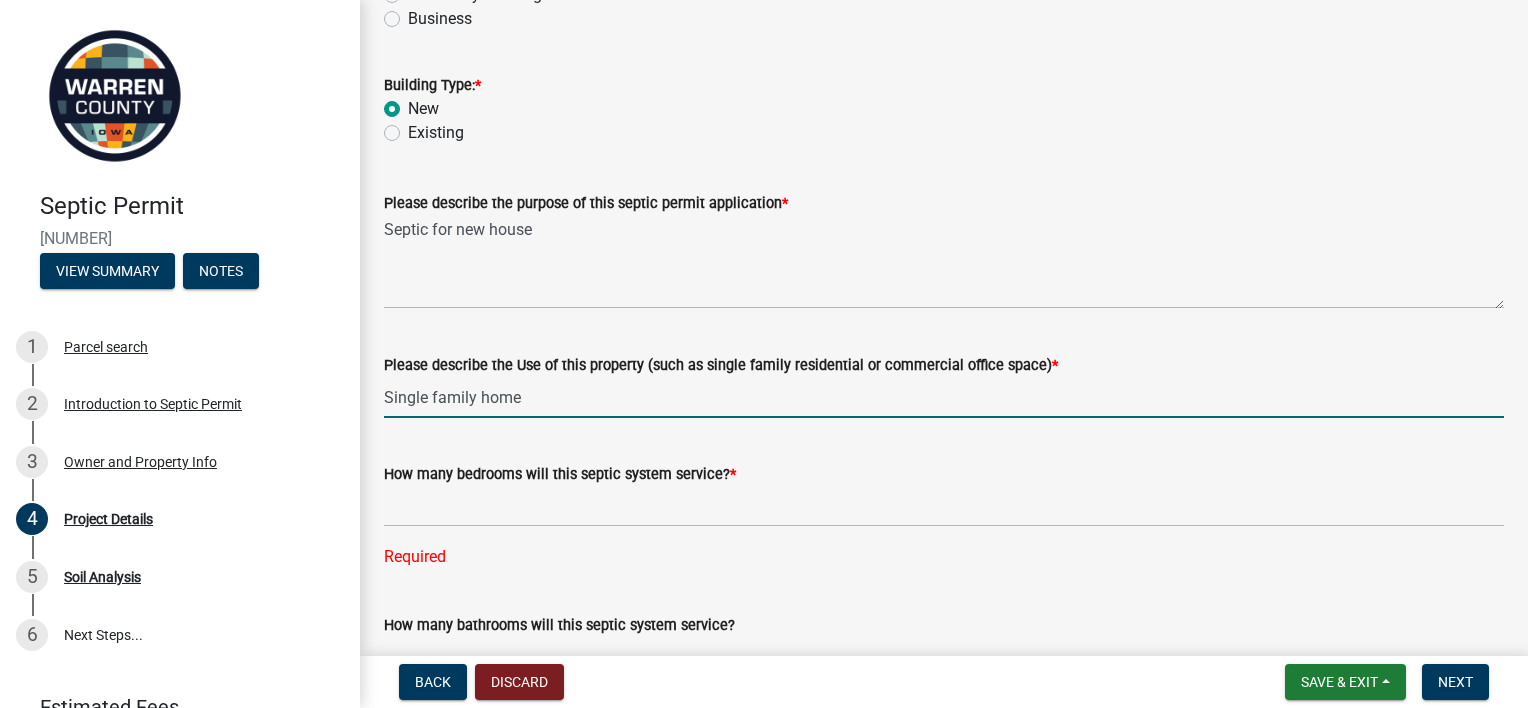 scroll, scrollTop: 368, scrollLeft: 0, axis: vertical 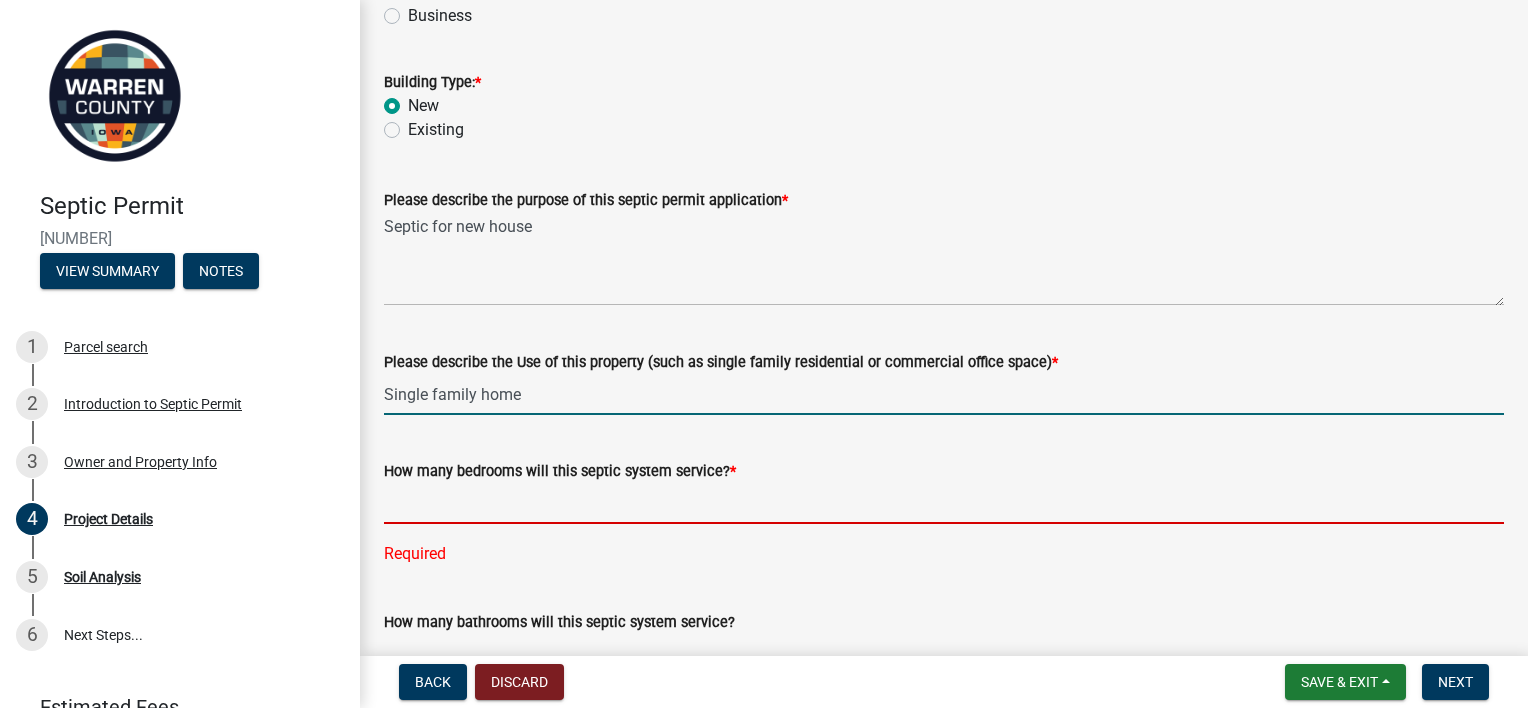 click 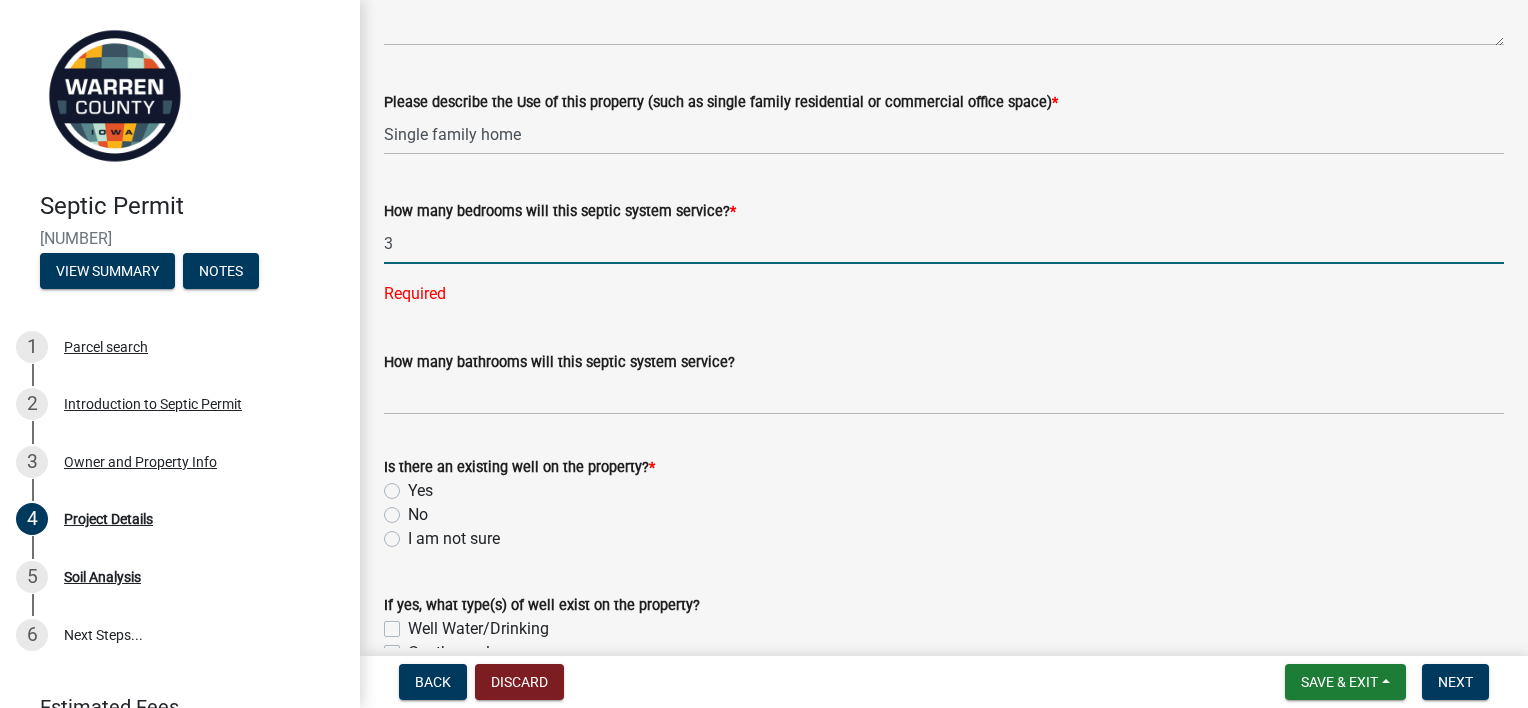 scroll, scrollTop: 739, scrollLeft: 0, axis: vertical 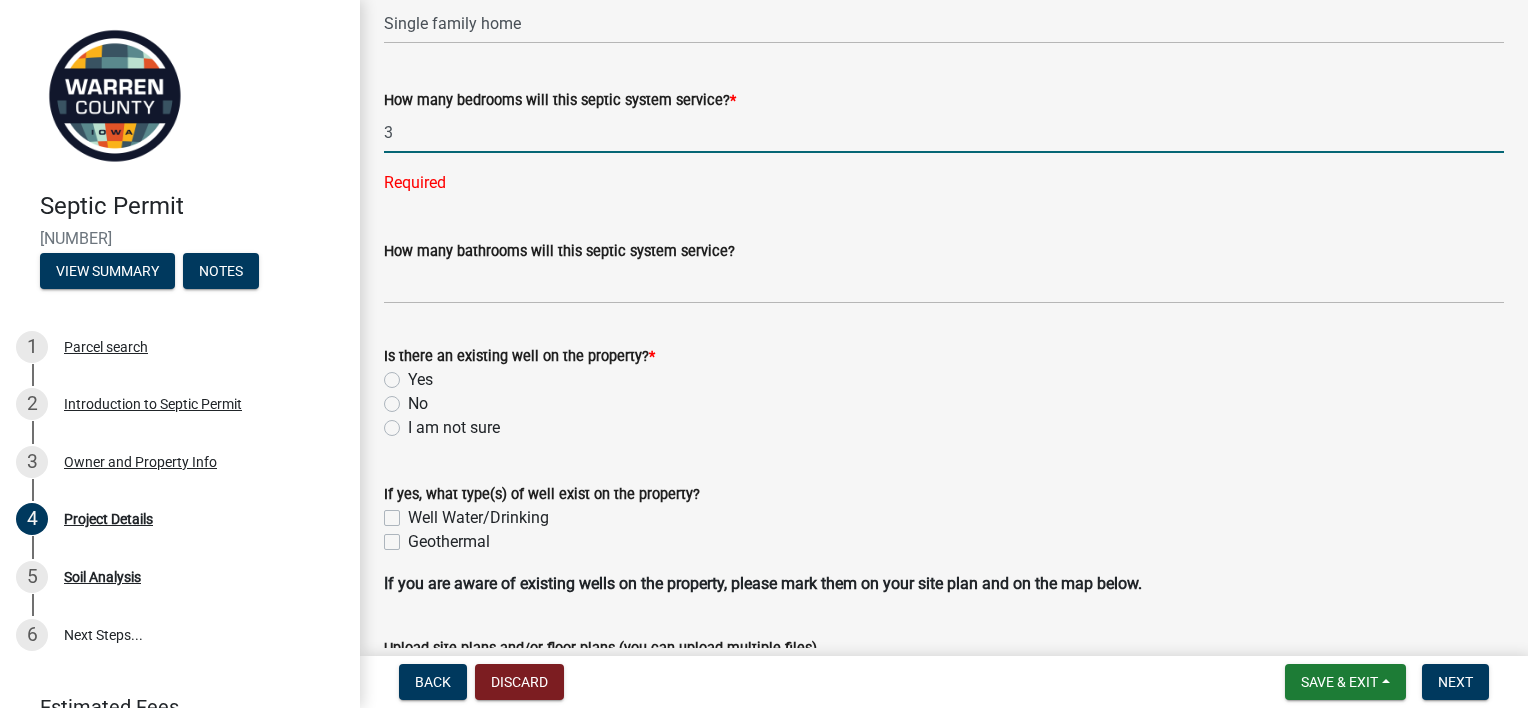 type on "3" 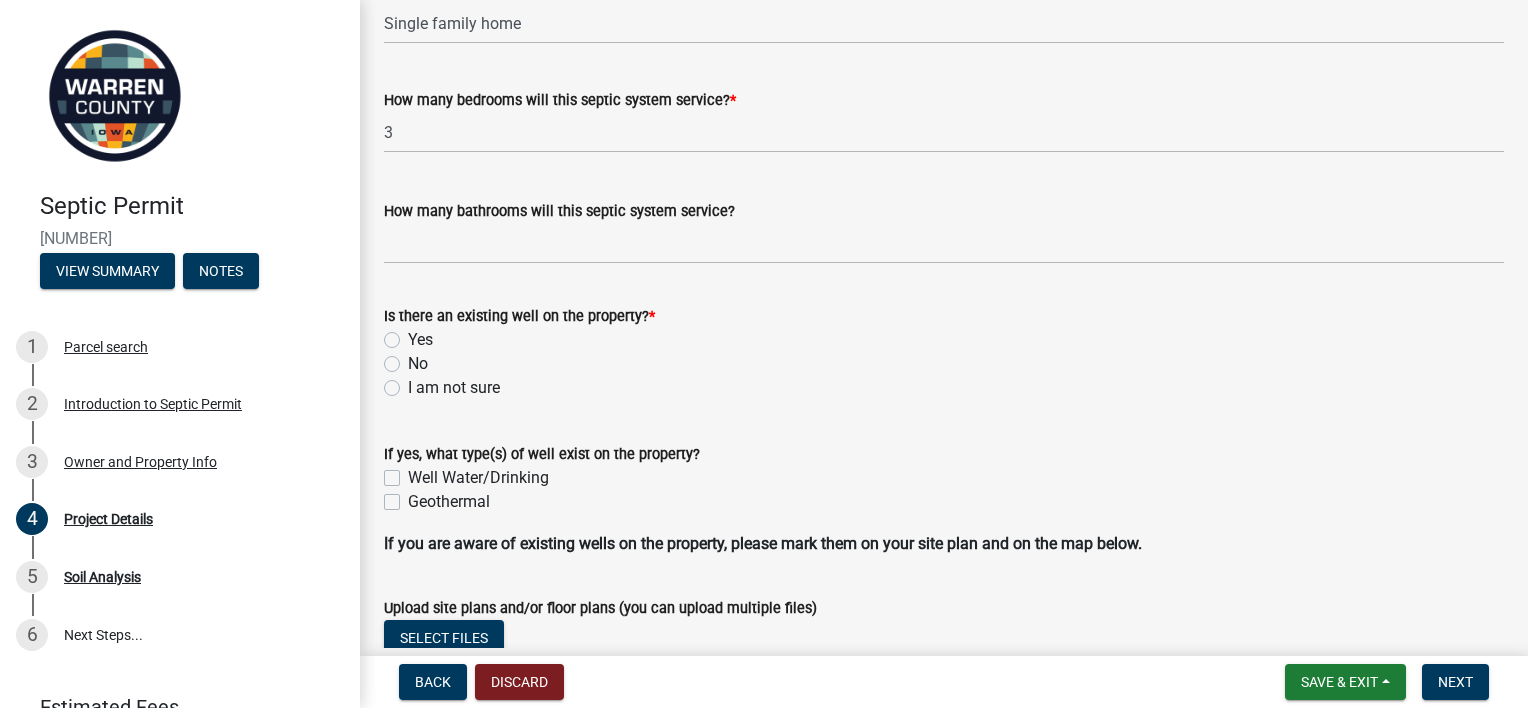 click on "No" 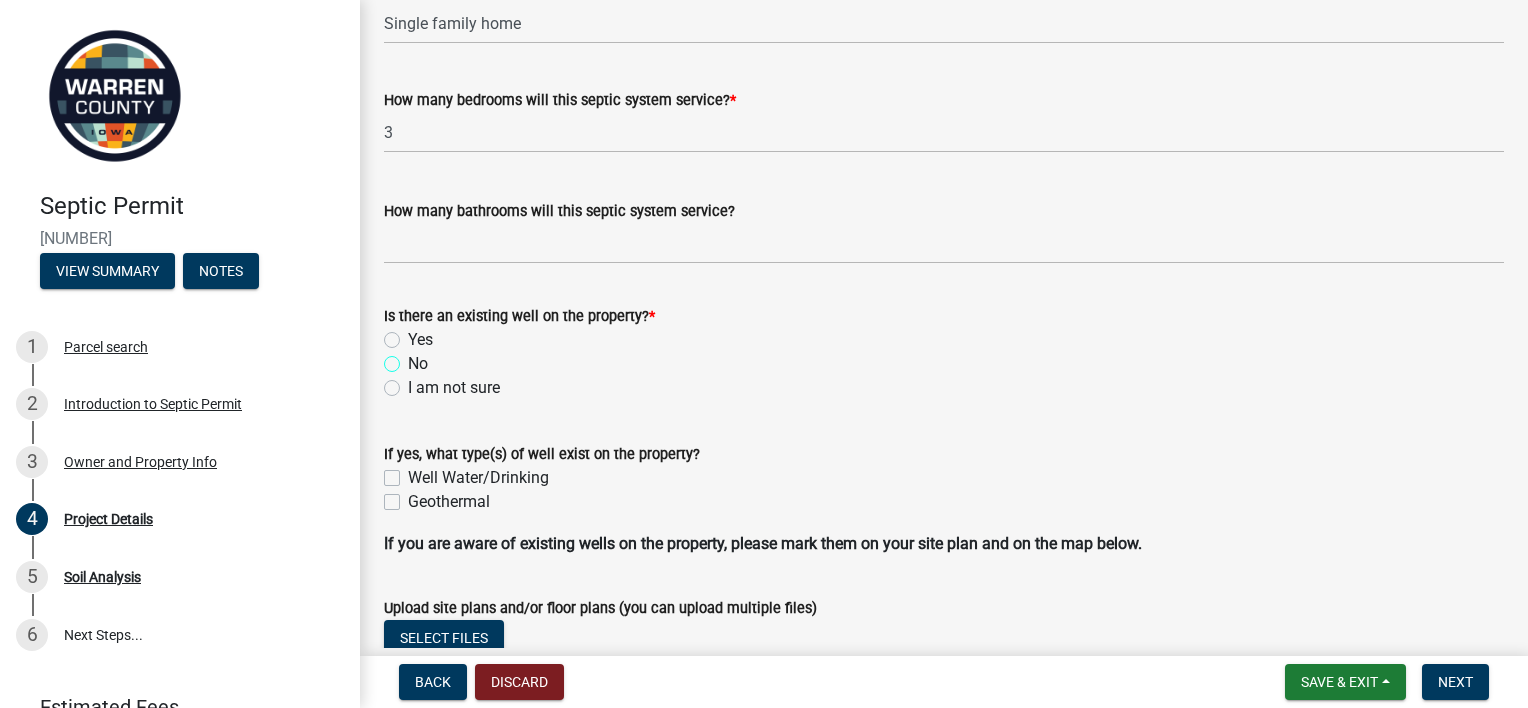 click on "No" at bounding box center [414, 358] 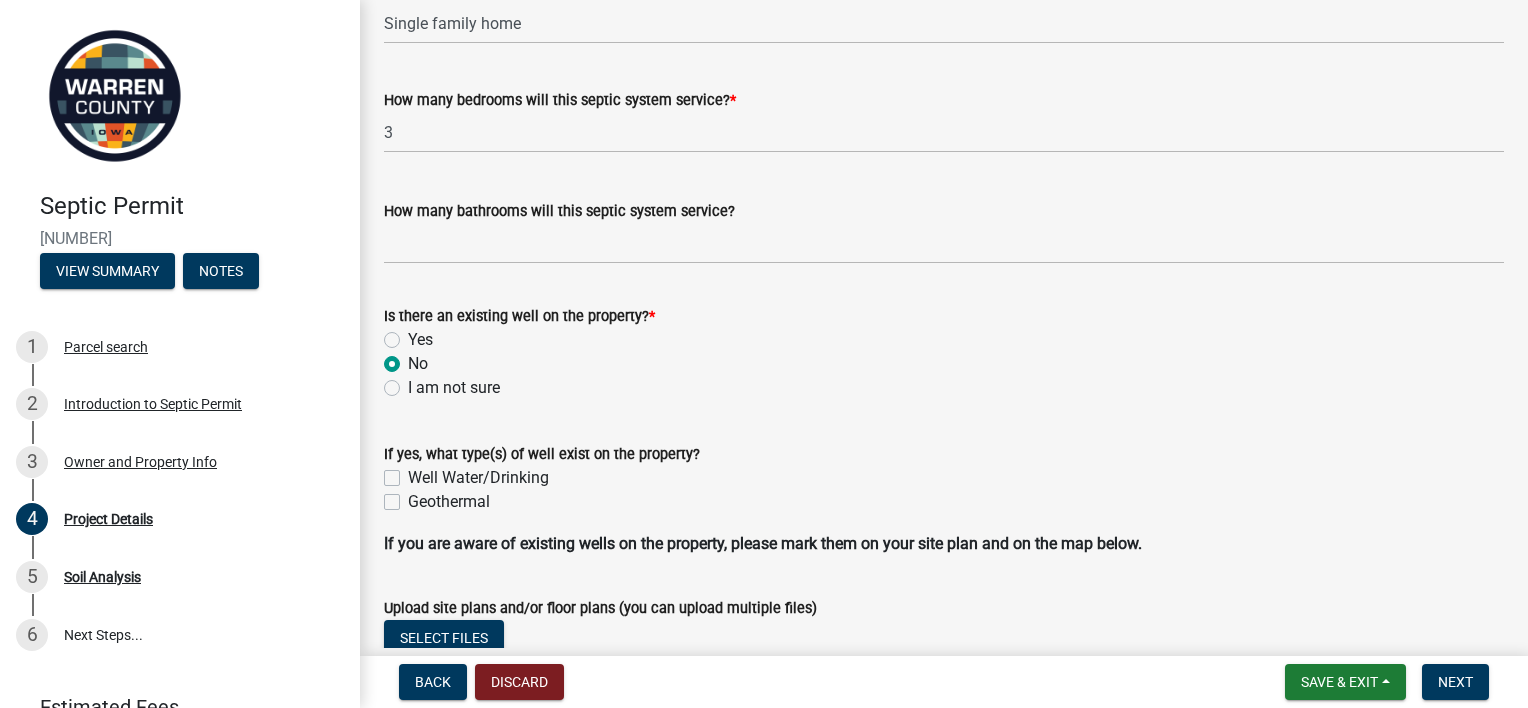 radio on "true" 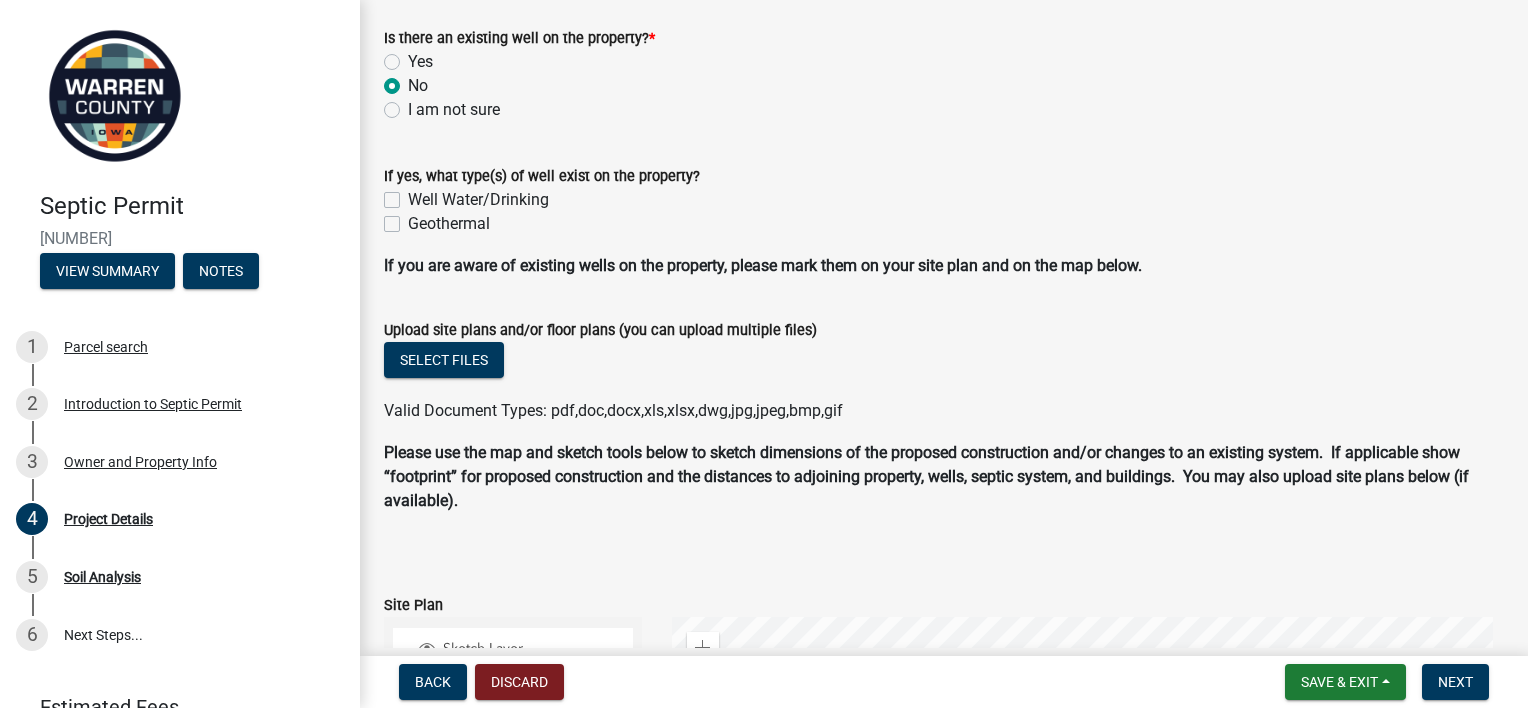 scroll, scrollTop: 1019, scrollLeft: 0, axis: vertical 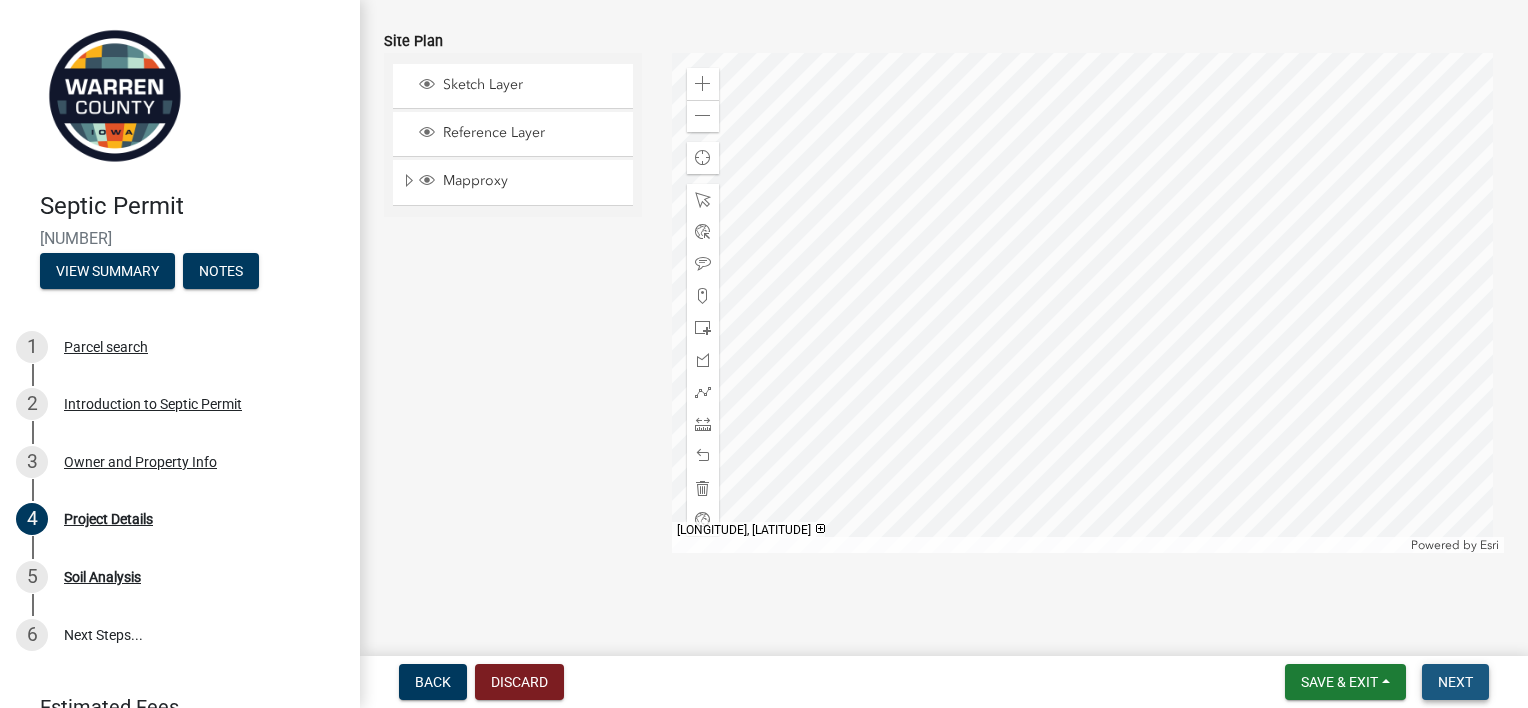 click on "Next" at bounding box center (1455, 682) 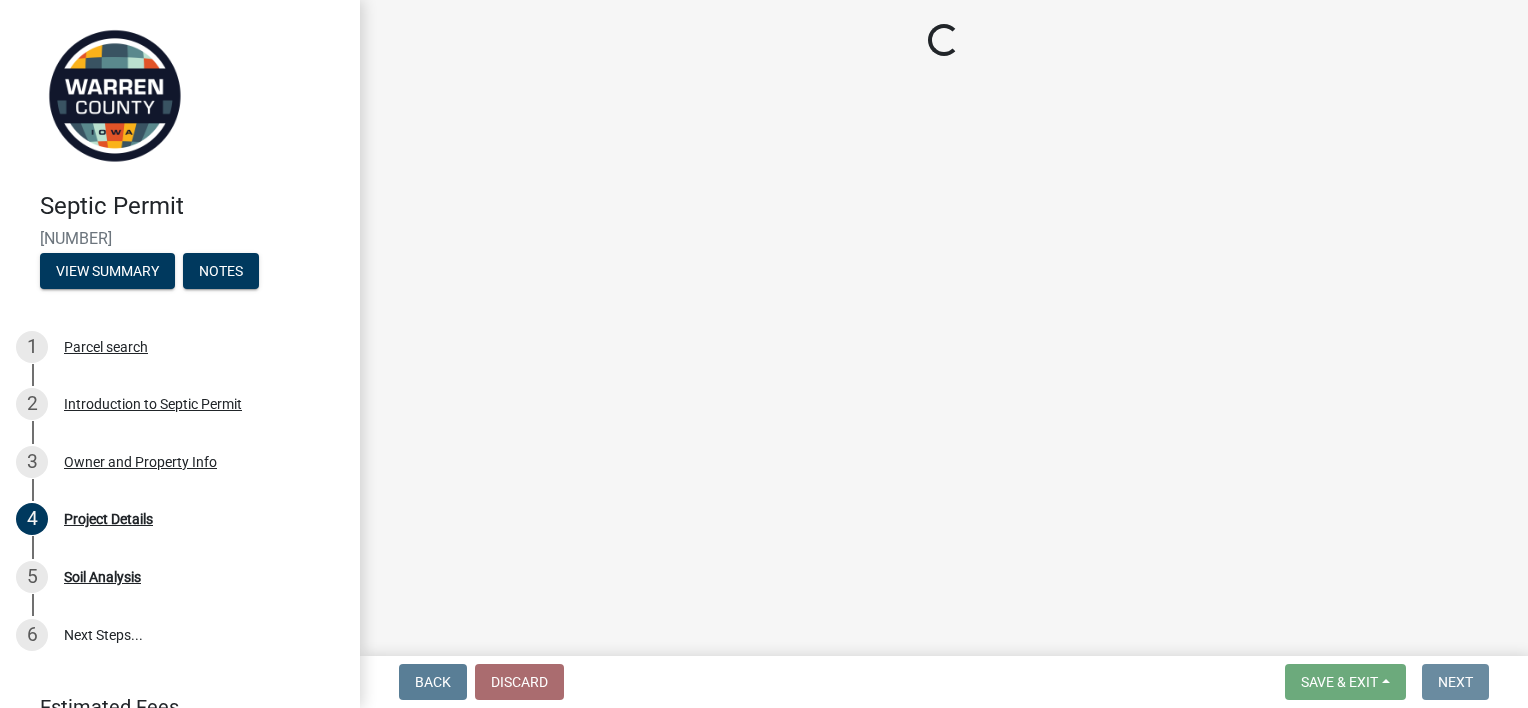 scroll, scrollTop: 0, scrollLeft: 0, axis: both 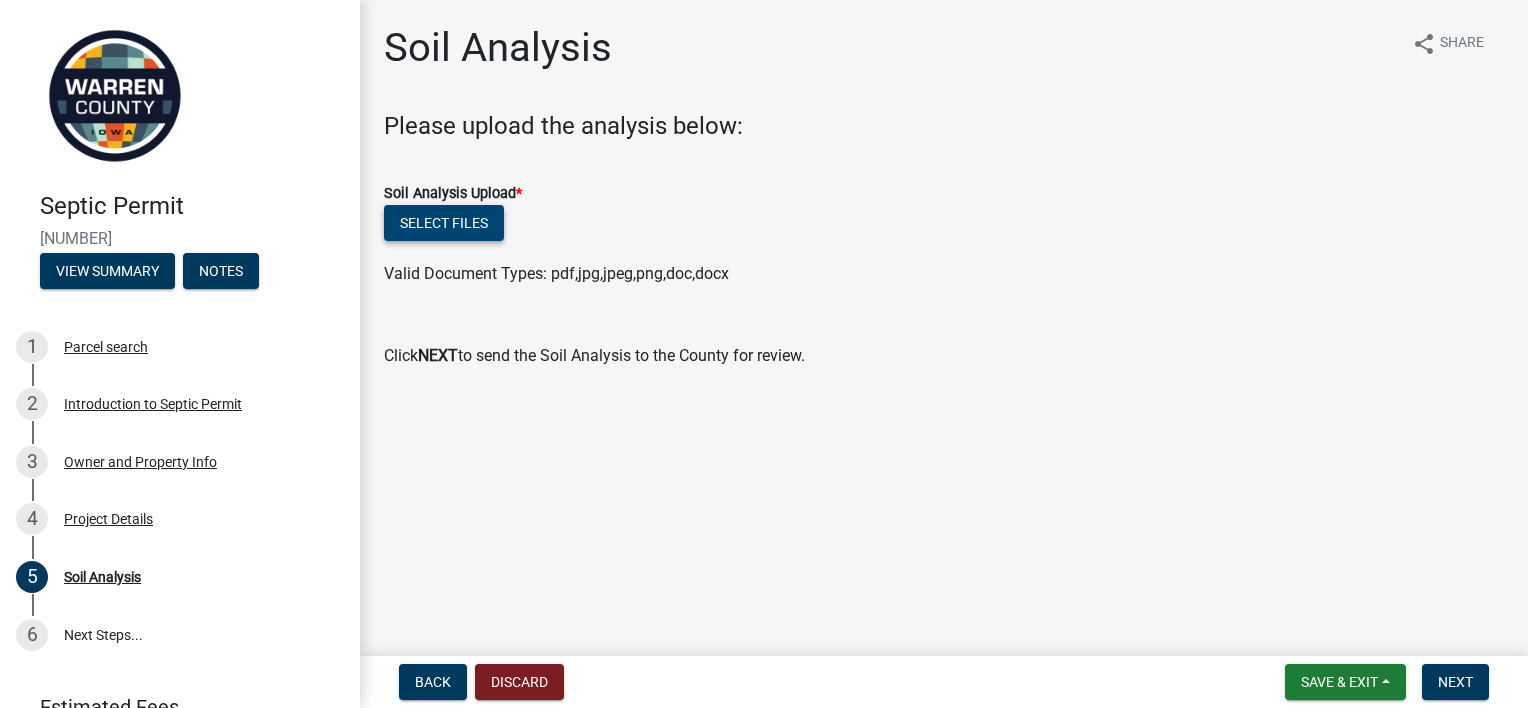 click on "Select files" 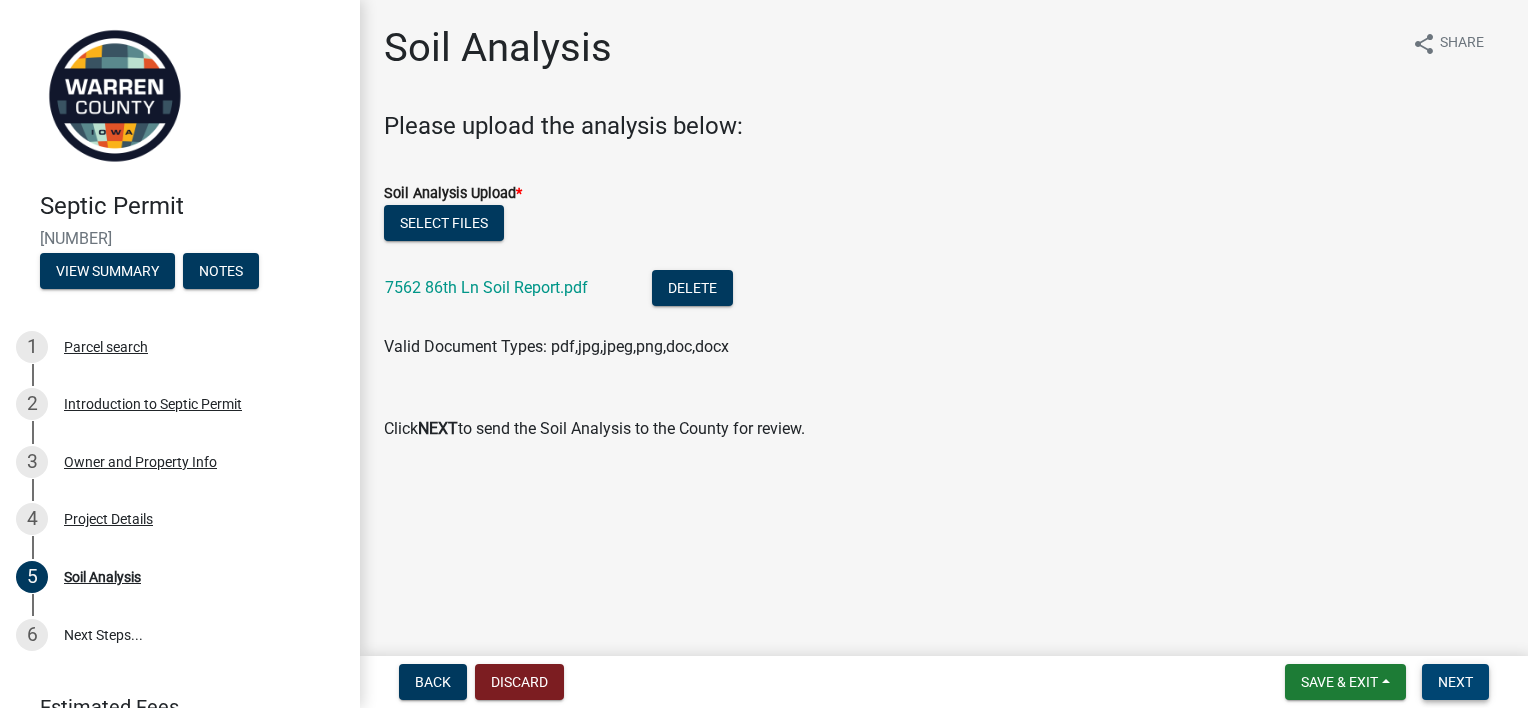 click on "Next" at bounding box center (1455, 682) 